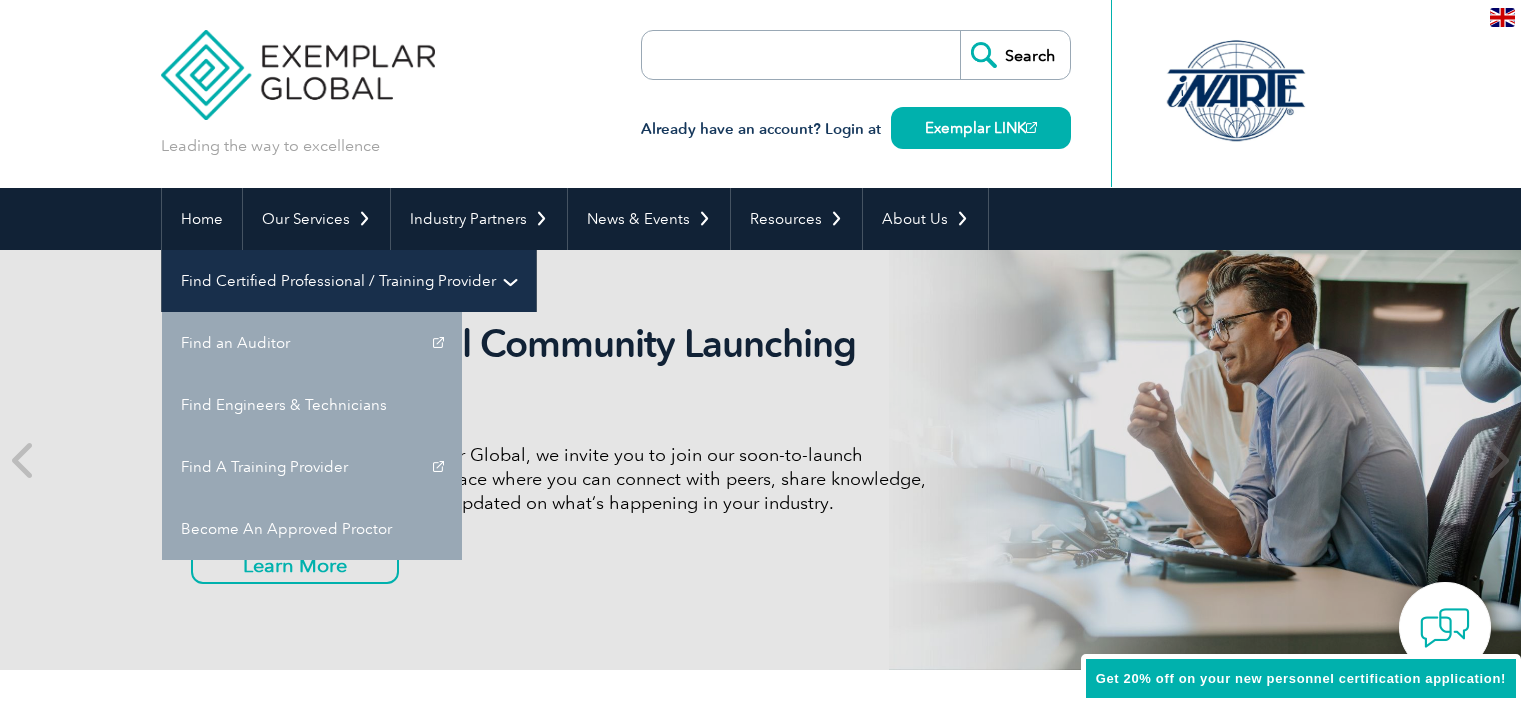 scroll, scrollTop: 0, scrollLeft: 0, axis: both 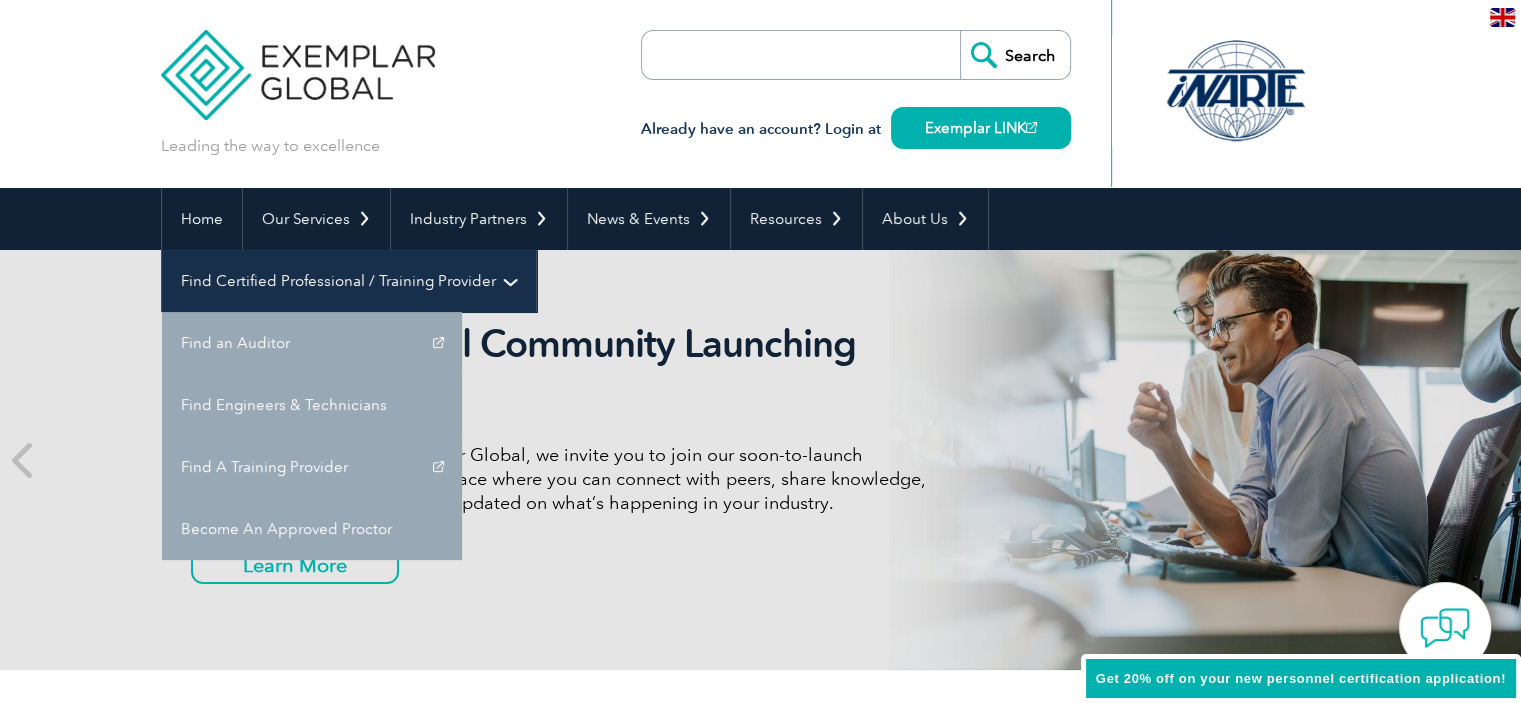 click on "Find Certified Professional / Training Provider" at bounding box center (349, 281) 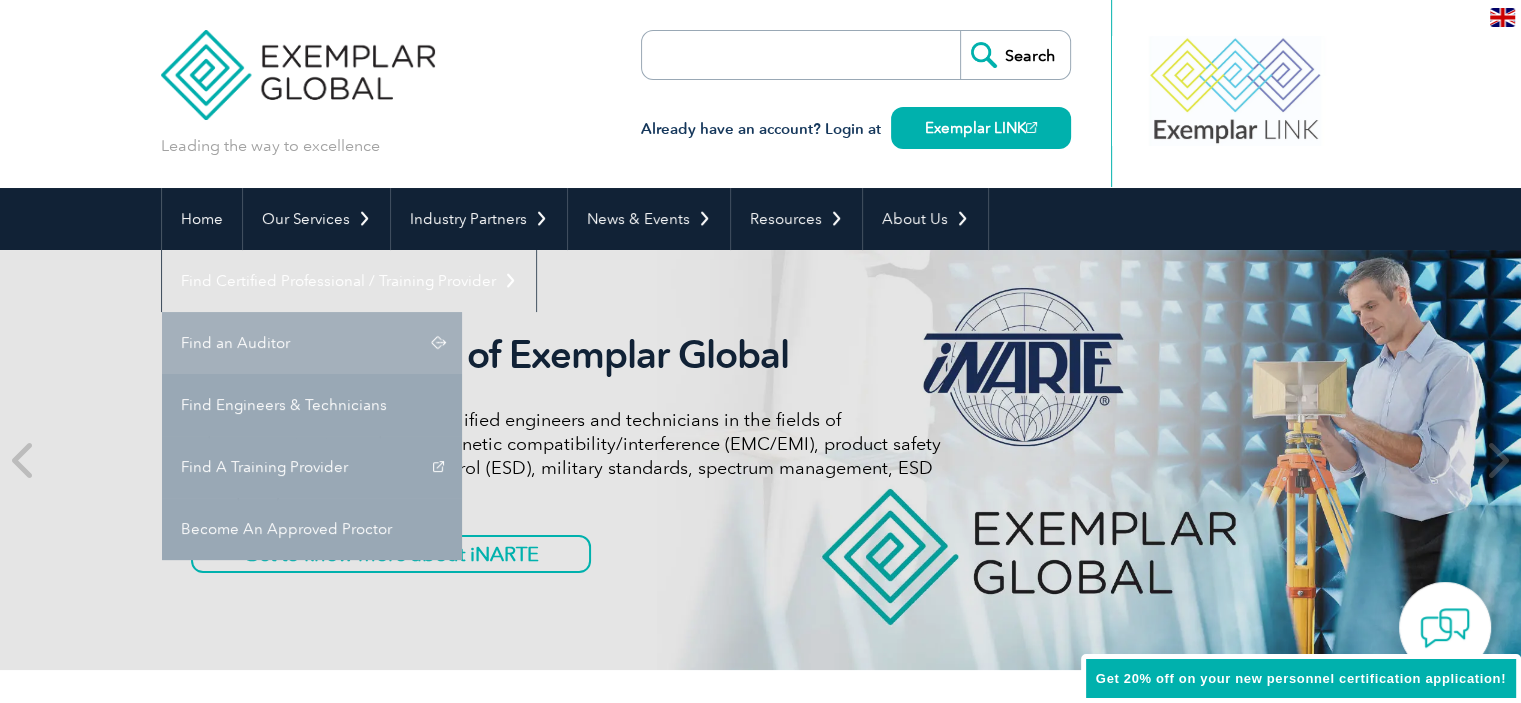 click on "Find an Auditor" at bounding box center (312, 343) 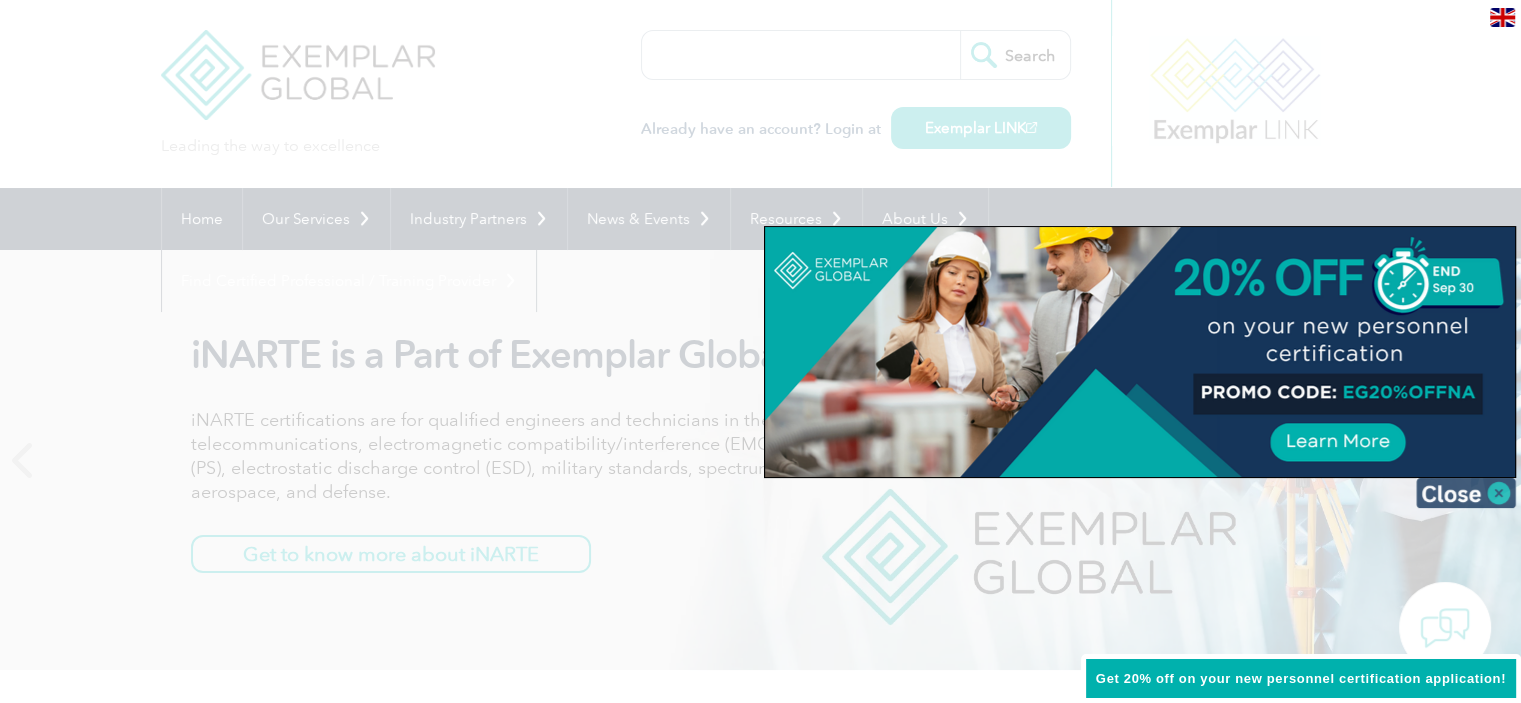click at bounding box center [1466, 493] 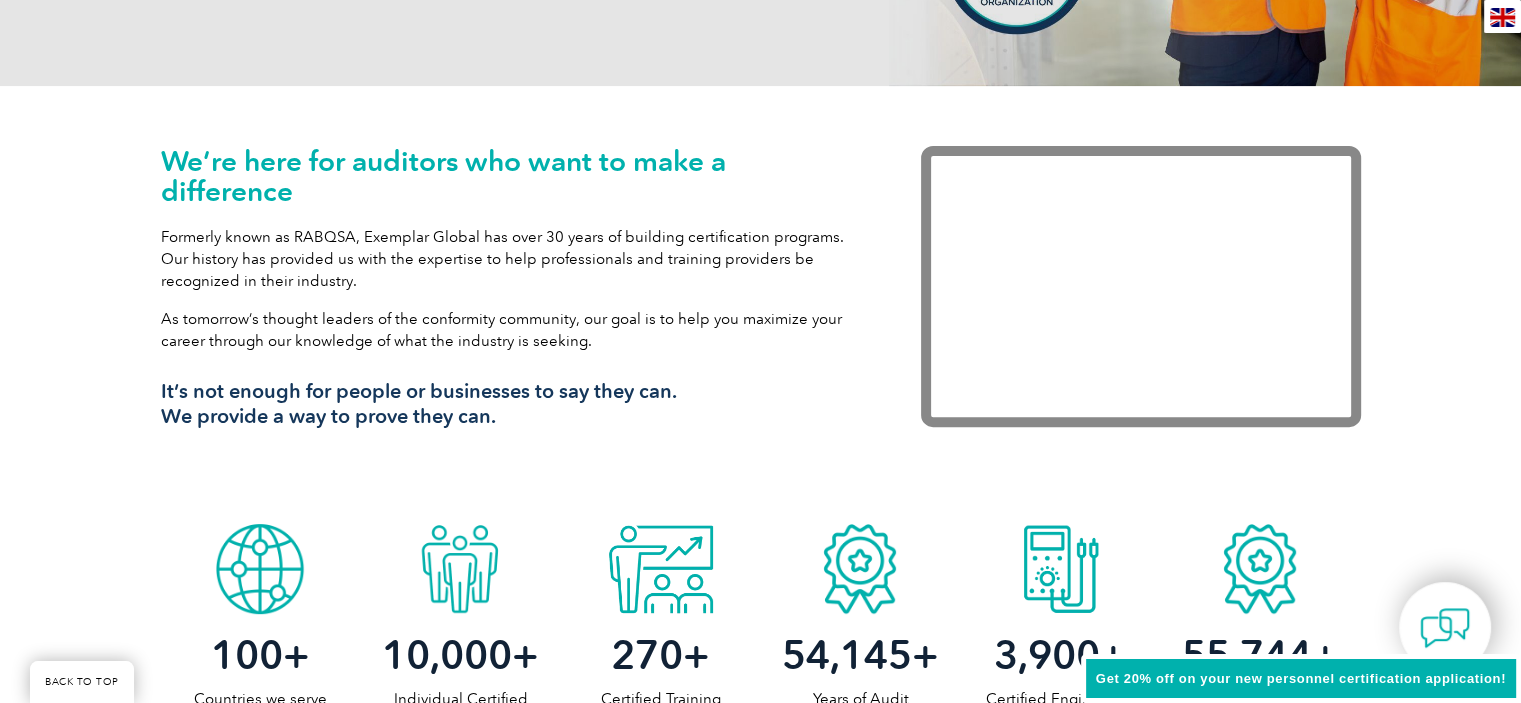scroll, scrollTop: 320, scrollLeft: 0, axis: vertical 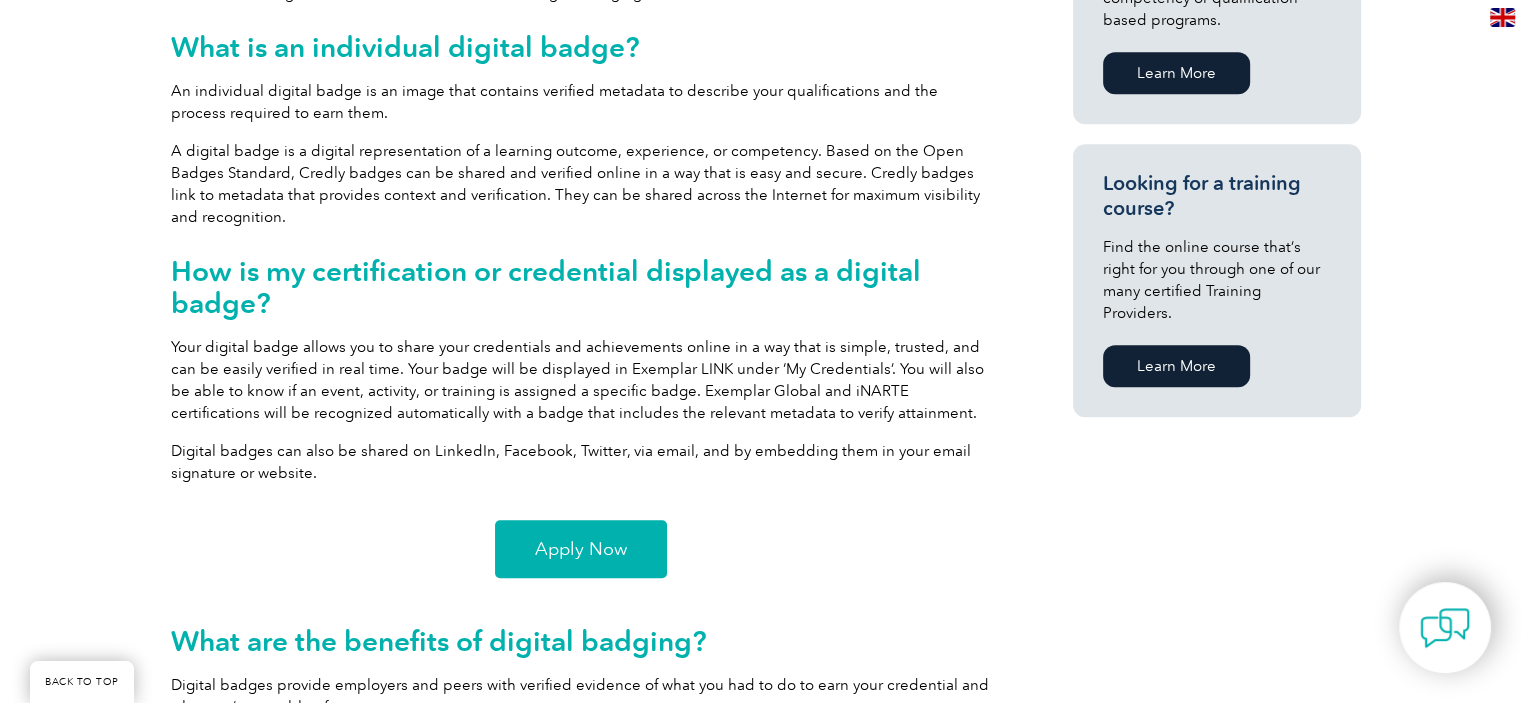 click on "Apply Now" at bounding box center [581, 549] 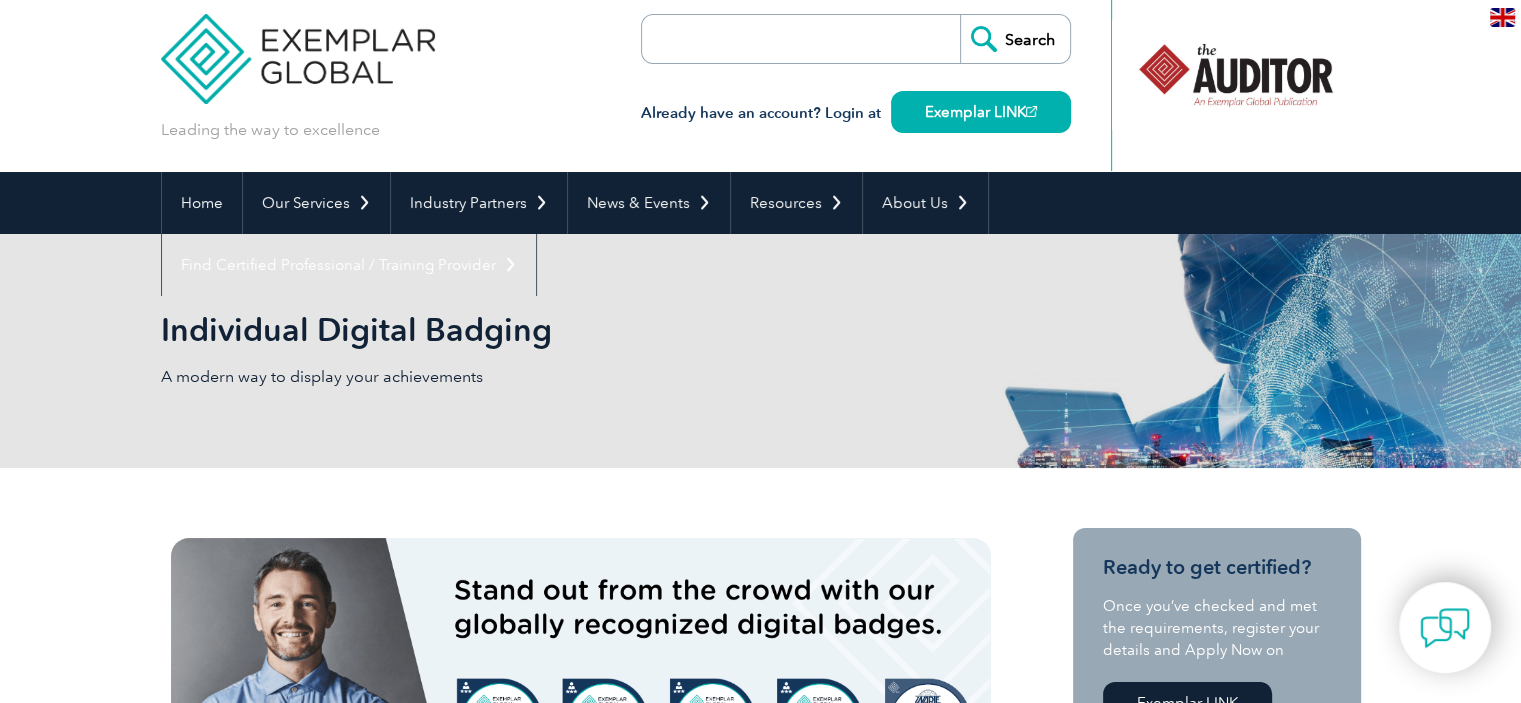 scroll, scrollTop: 0, scrollLeft: 0, axis: both 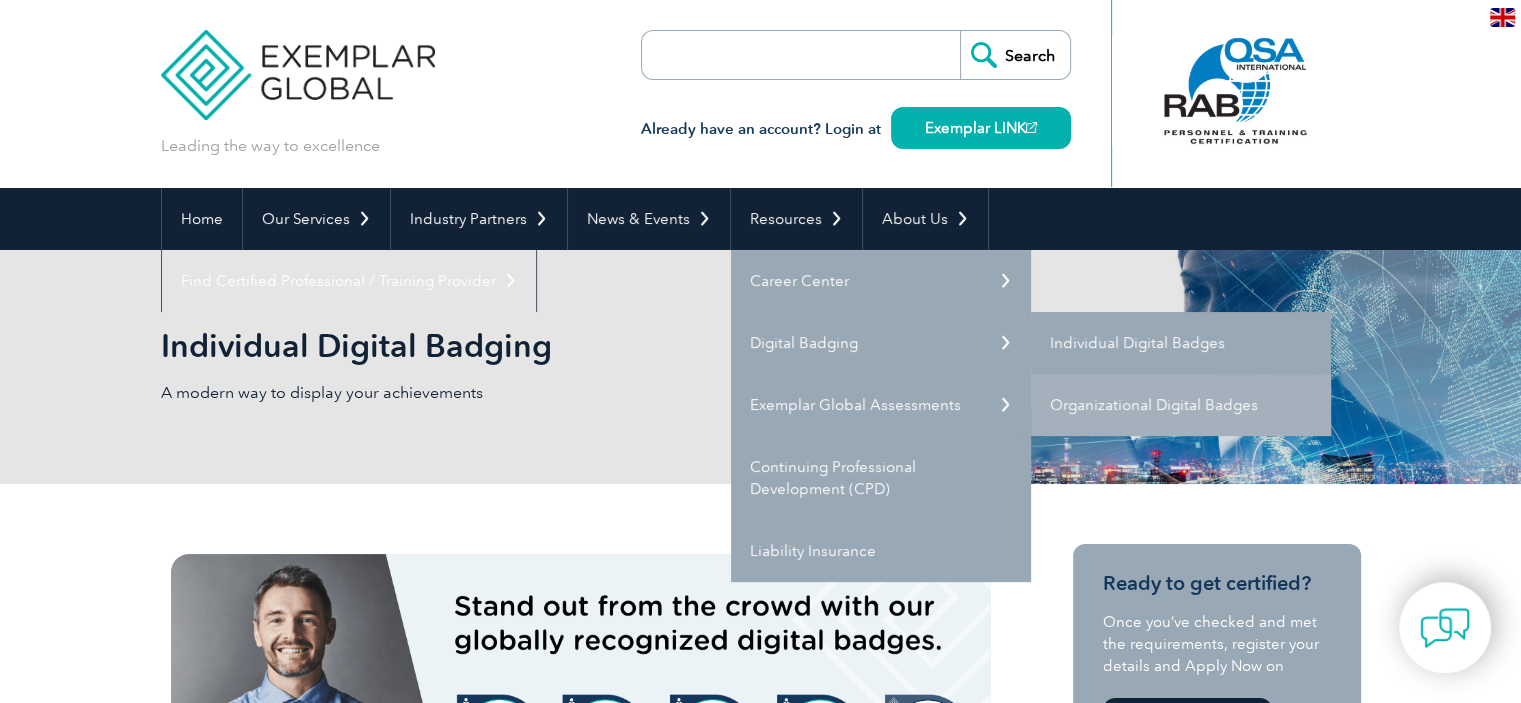 click on "Individual Digital Badges" at bounding box center (1181, 343) 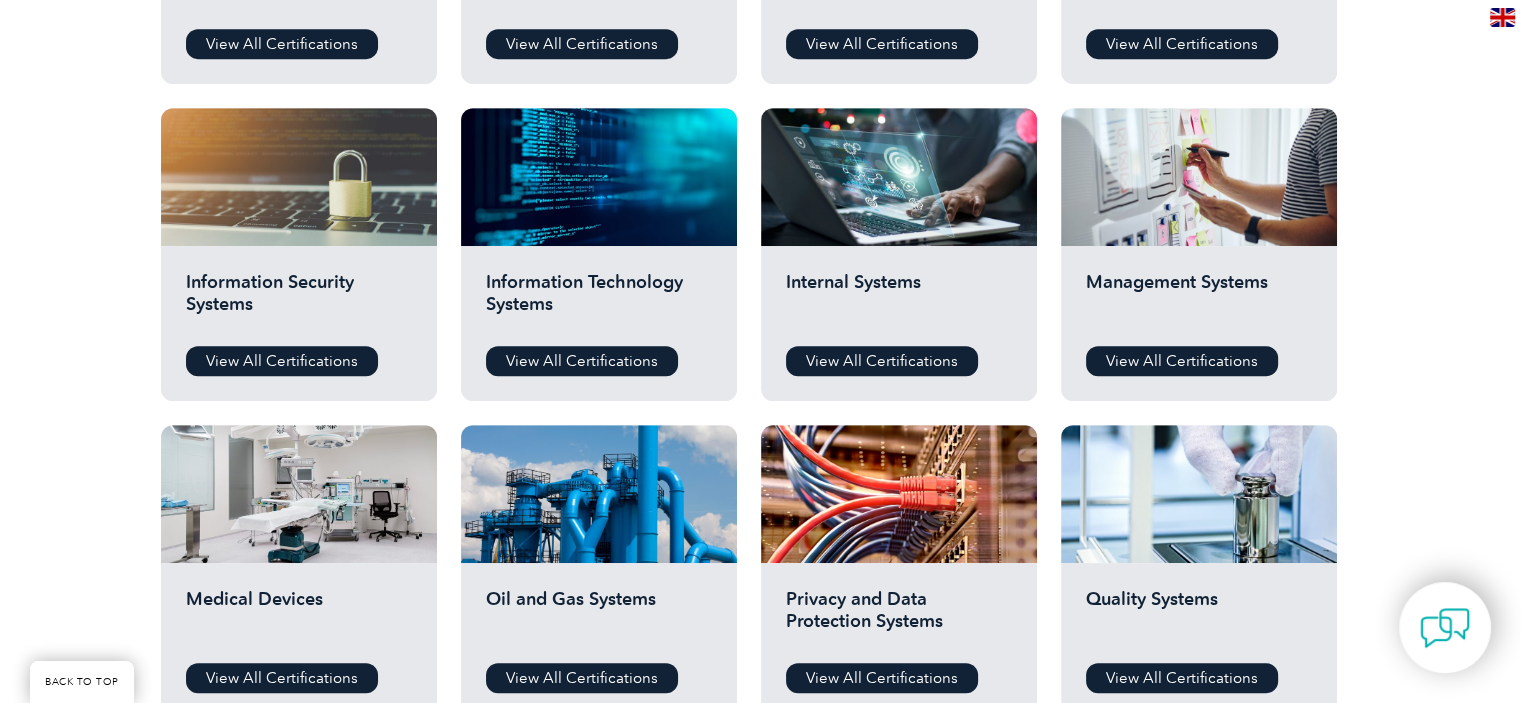 scroll, scrollTop: 973, scrollLeft: 0, axis: vertical 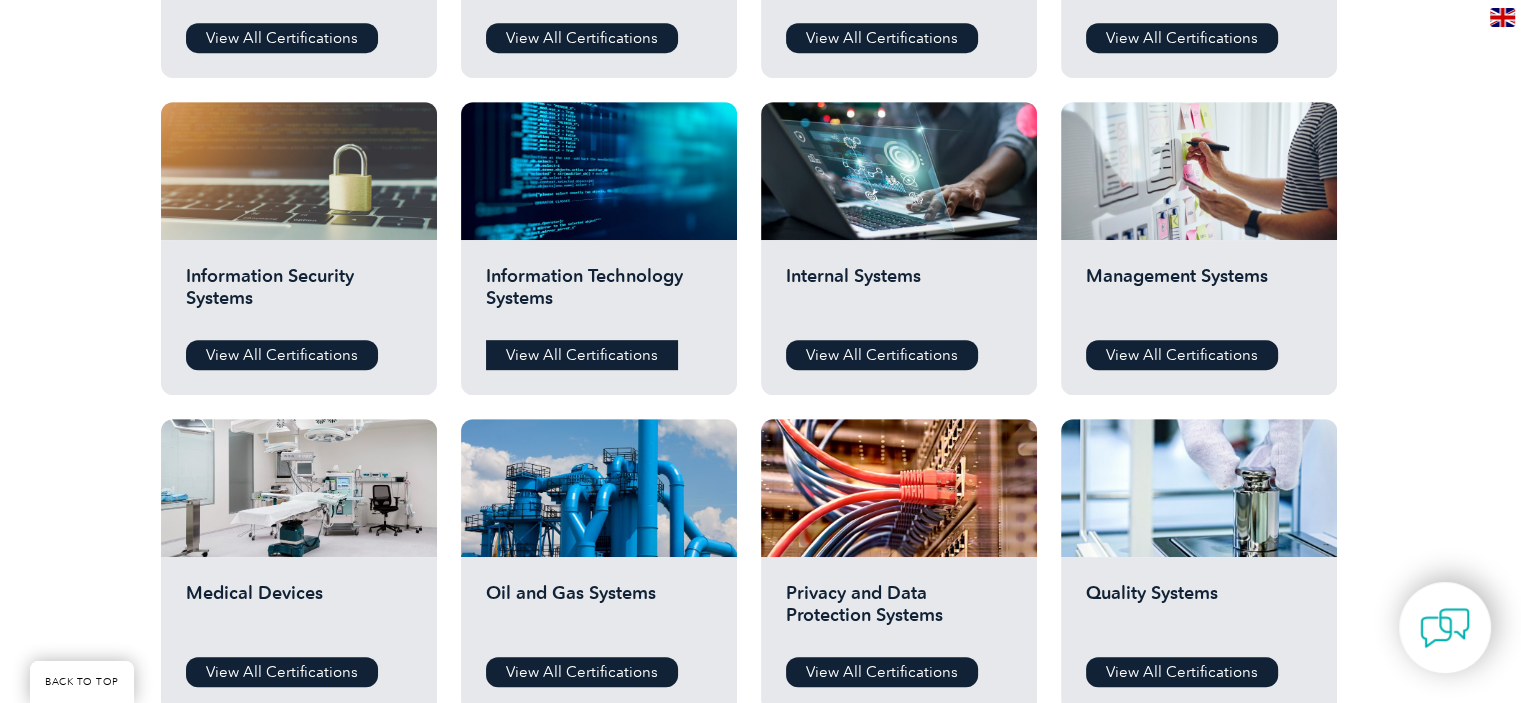 click on "View All Certifications" at bounding box center [582, 355] 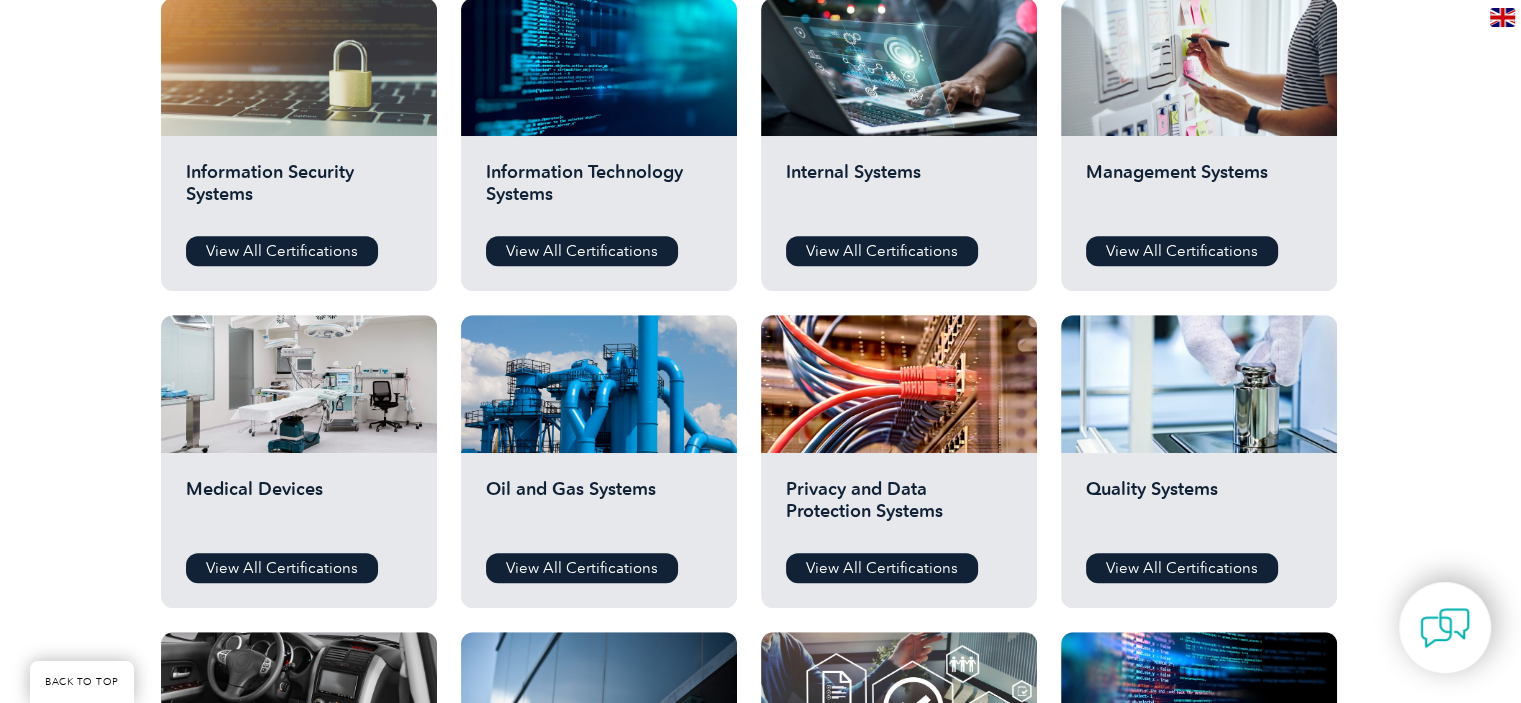 scroll, scrollTop: 953, scrollLeft: 0, axis: vertical 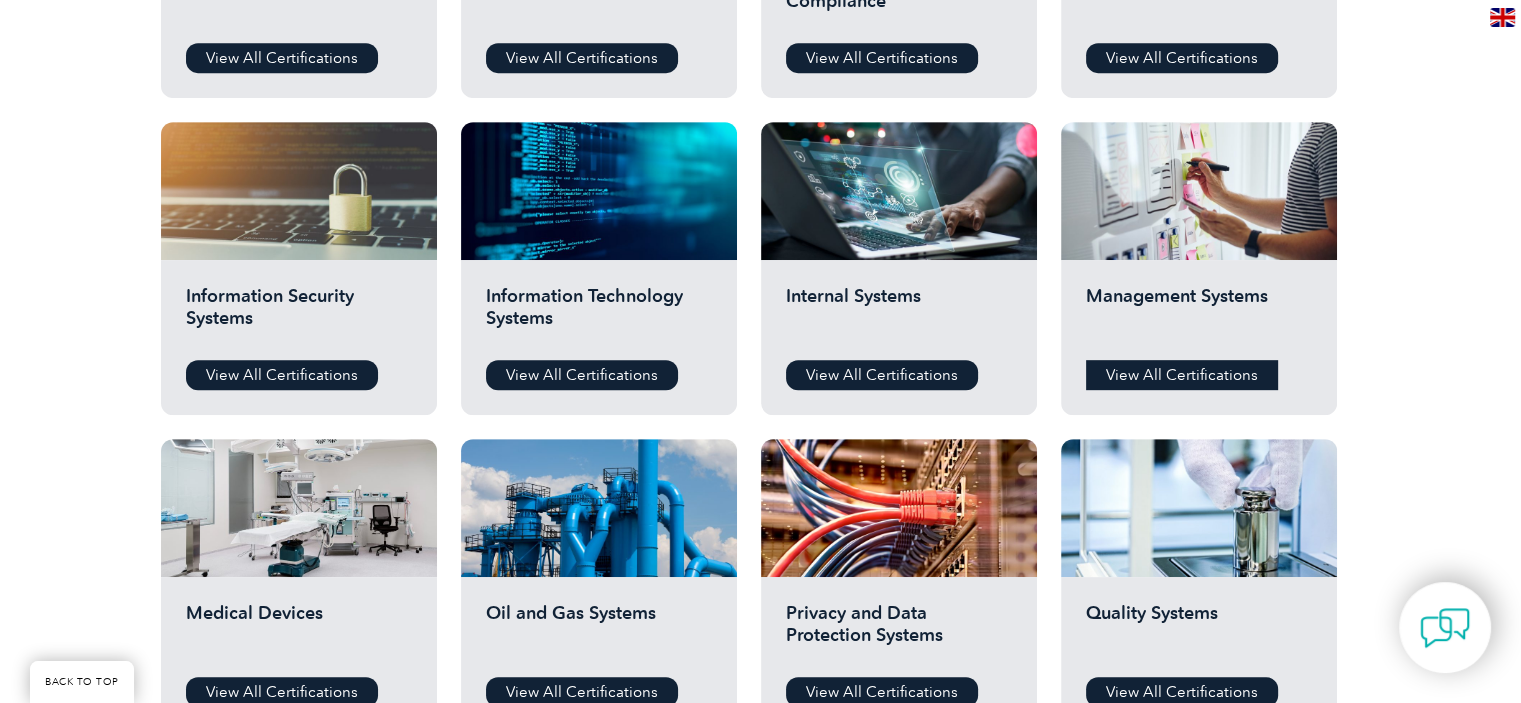 click on "View All Certifications" at bounding box center [1182, 375] 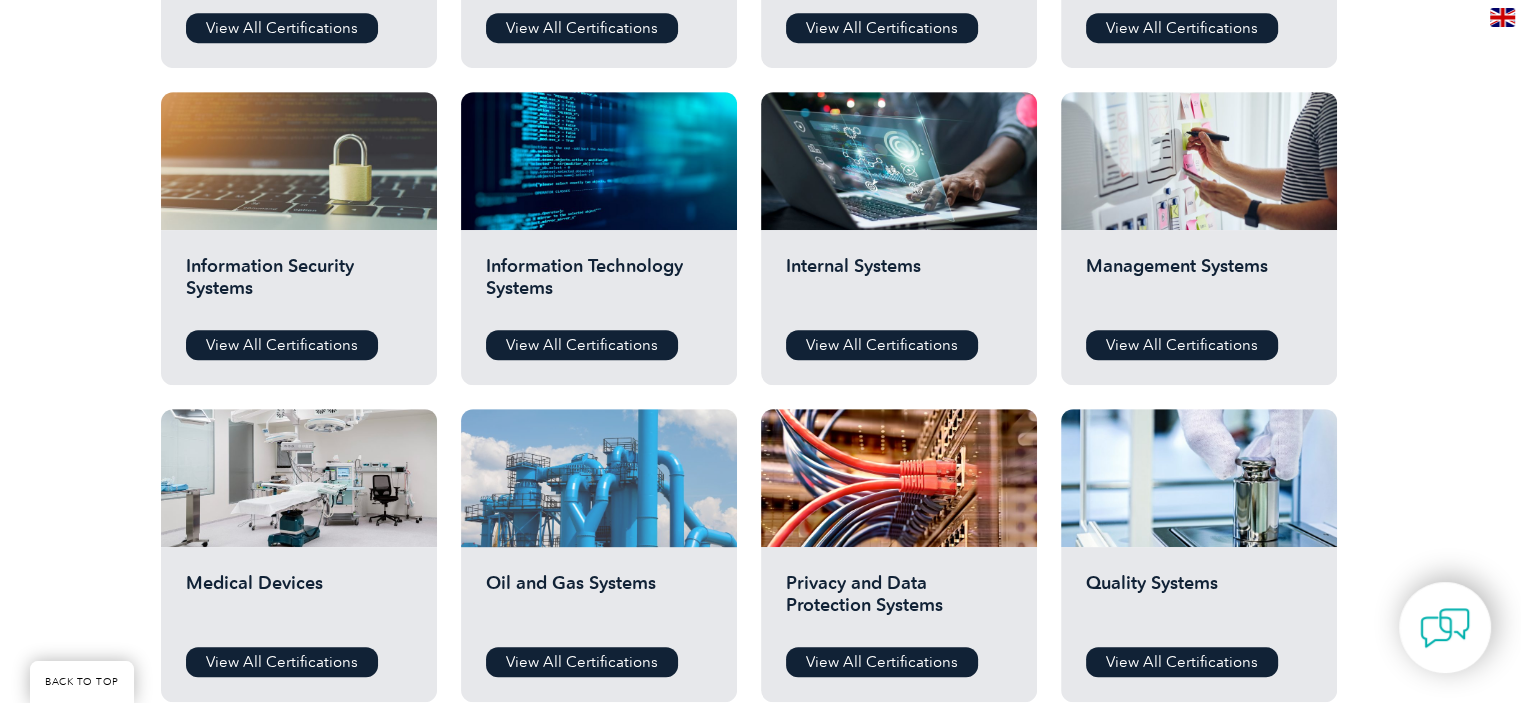 scroll, scrollTop: 980, scrollLeft: 0, axis: vertical 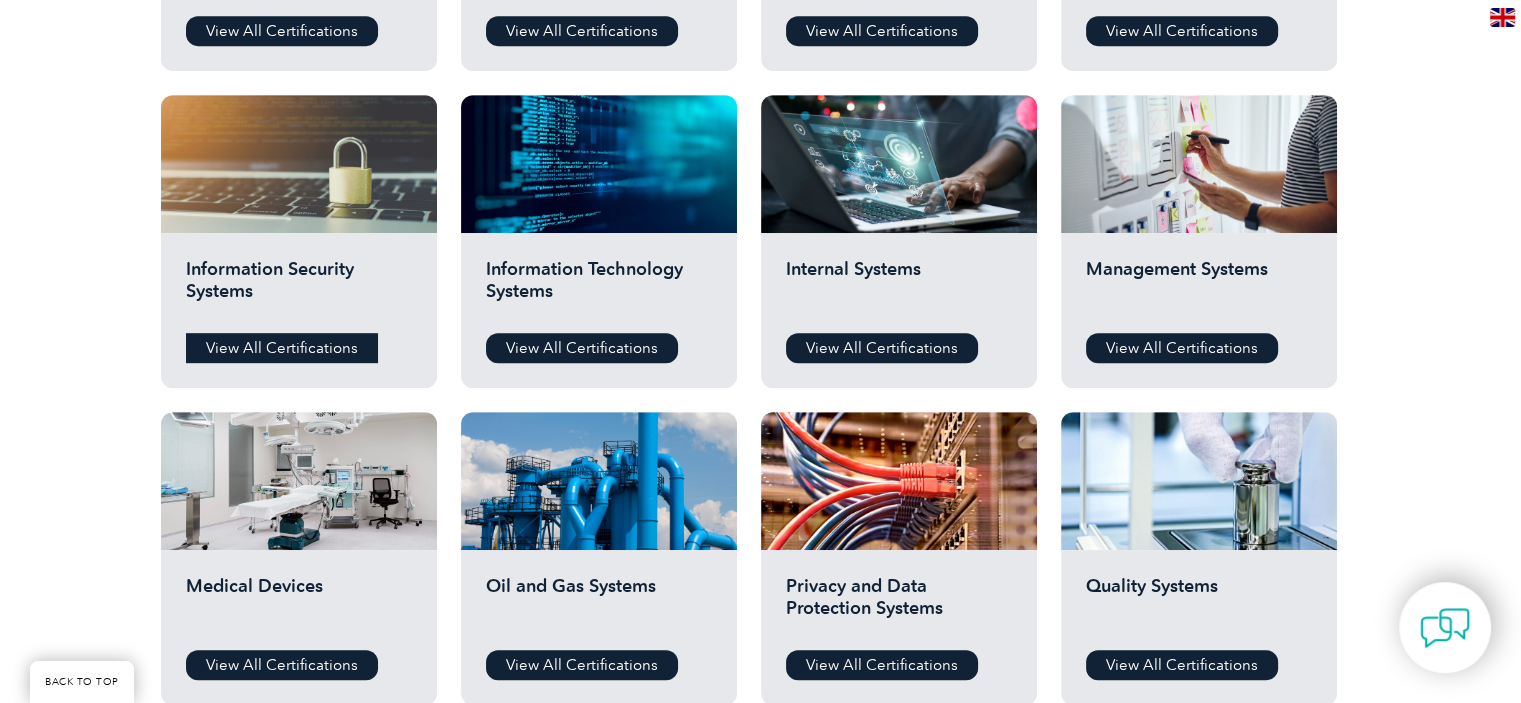 click on "View All Certifications" at bounding box center [282, 348] 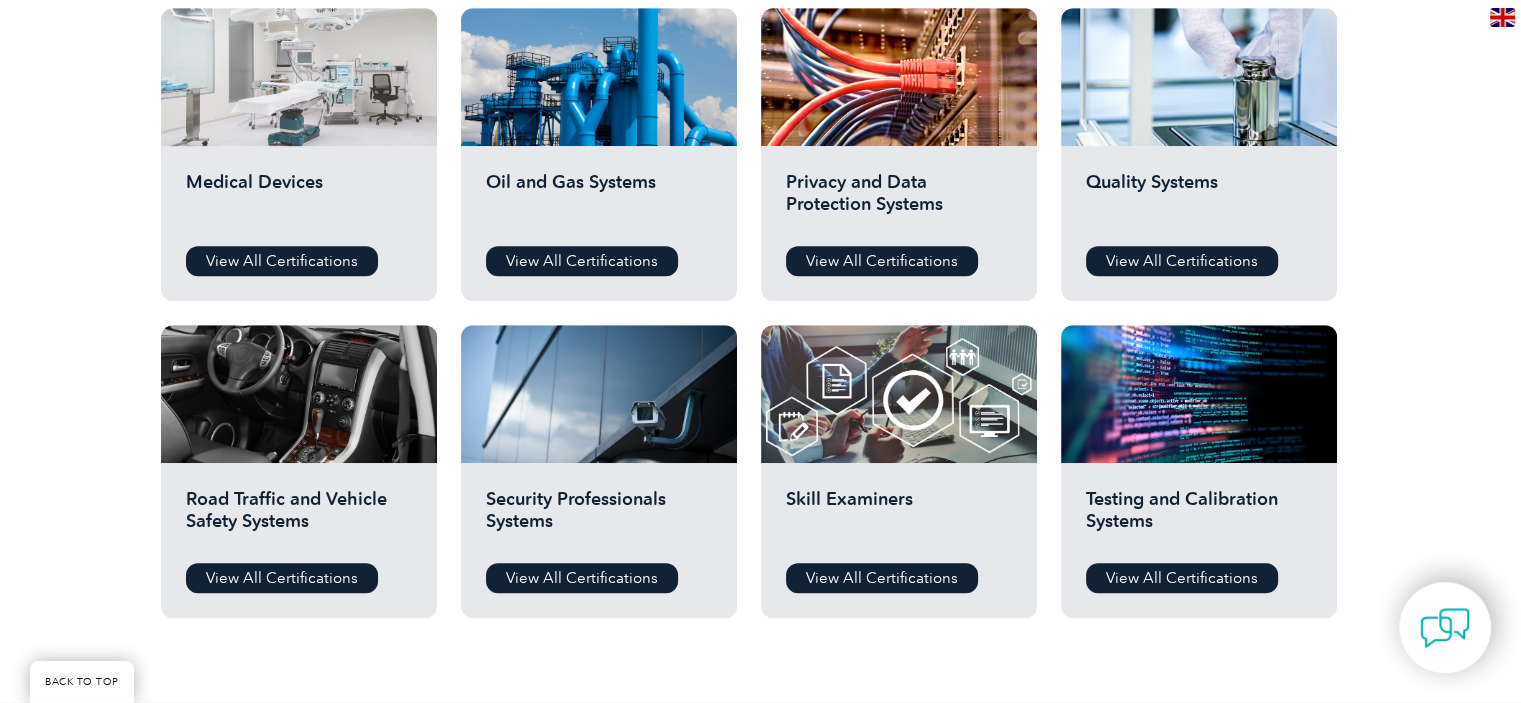scroll, scrollTop: 1380, scrollLeft: 0, axis: vertical 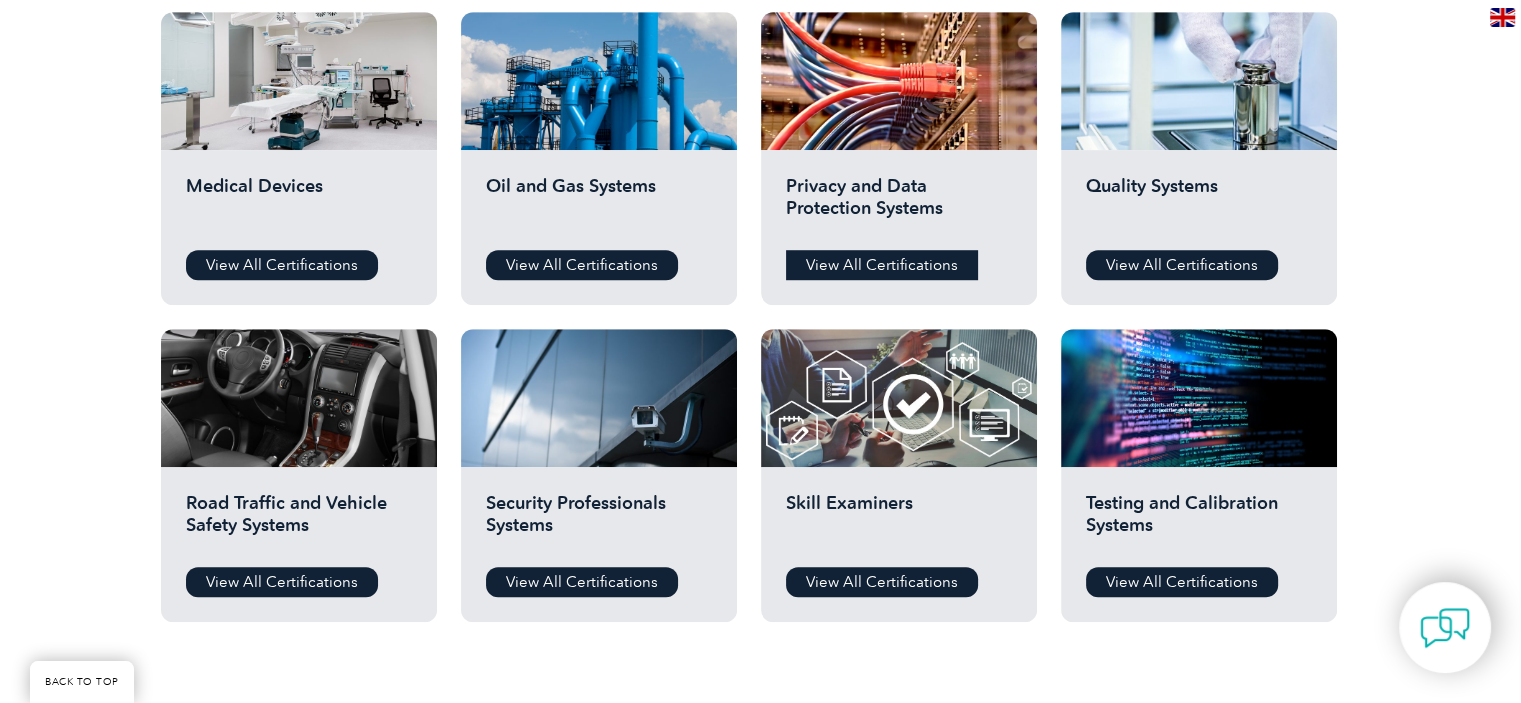 click on "View All Certifications" at bounding box center (882, 265) 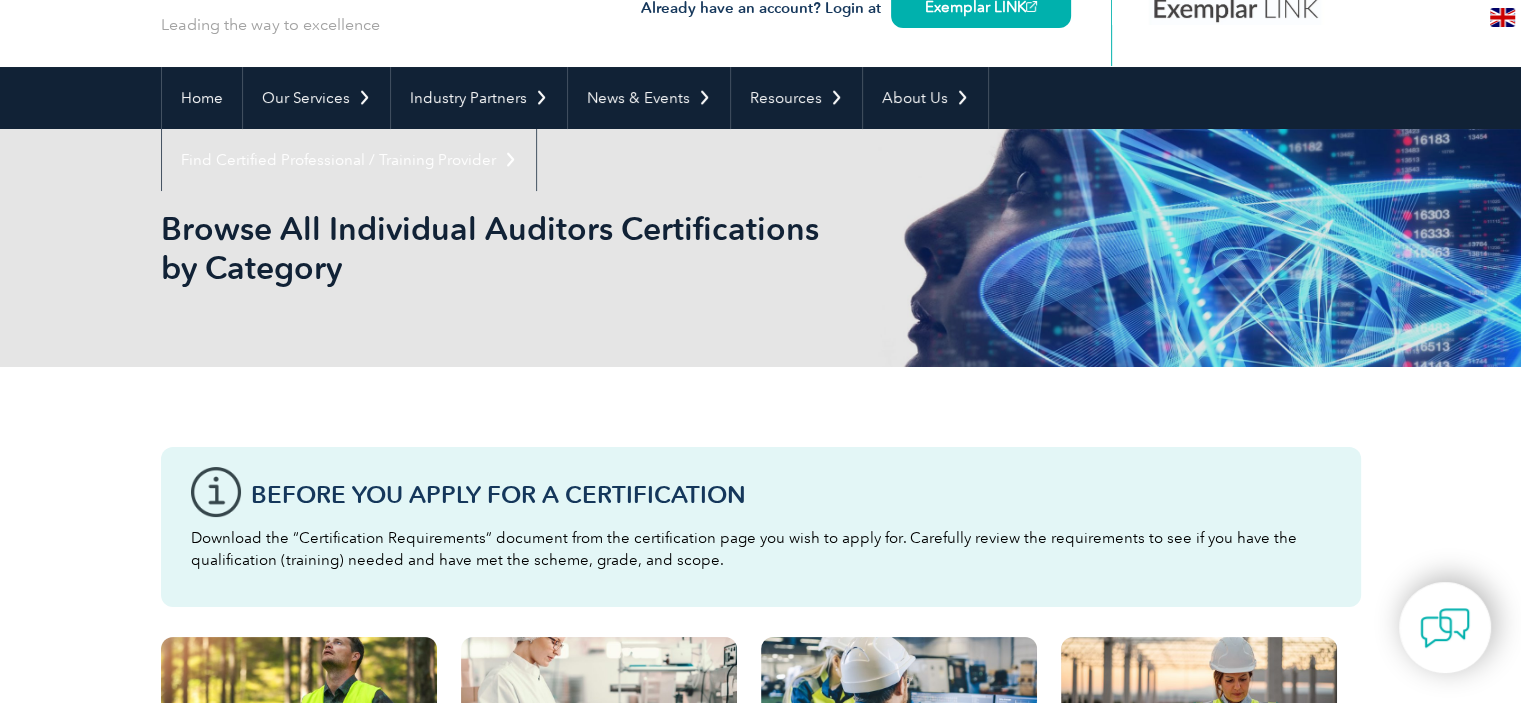 scroll, scrollTop: 0, scrollLeft: 0, axis: both 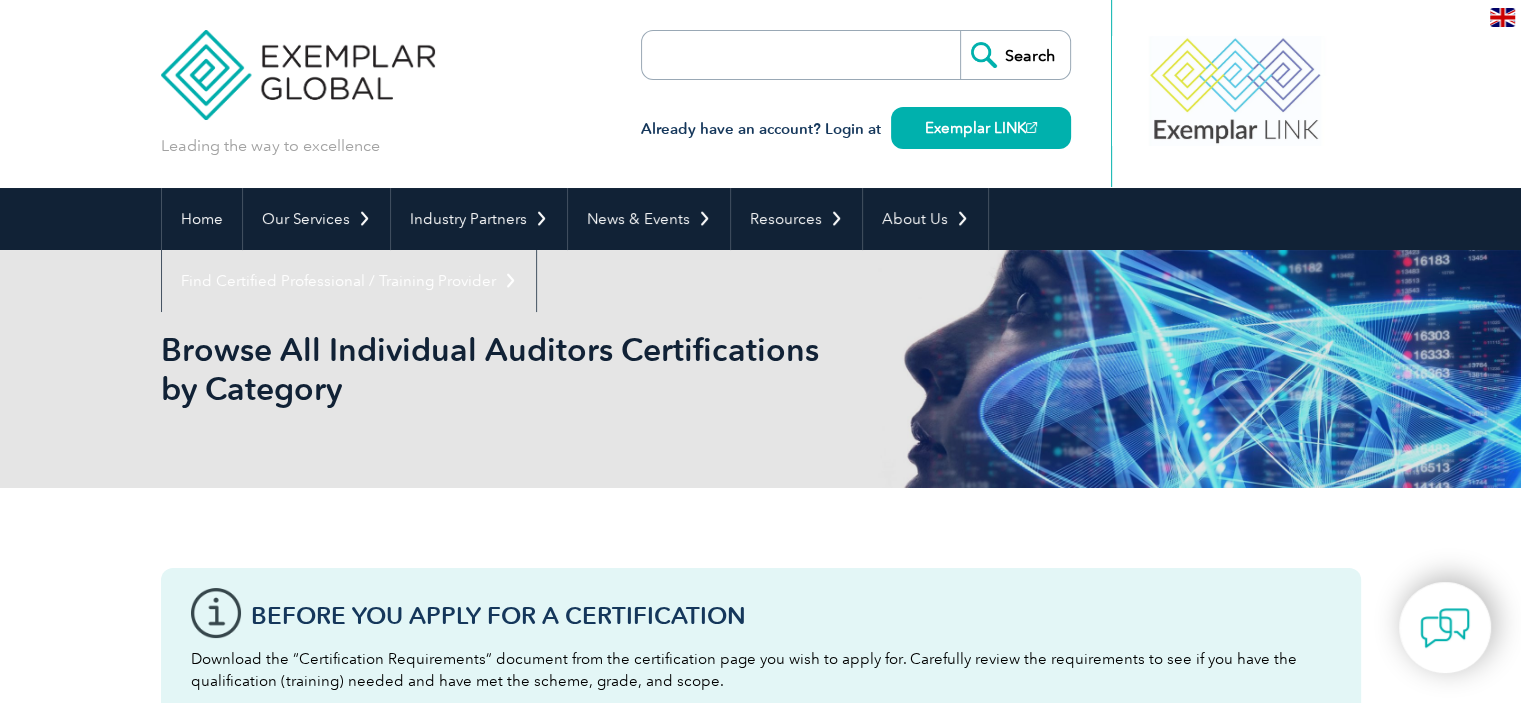 click at bounding box center [757, 55] 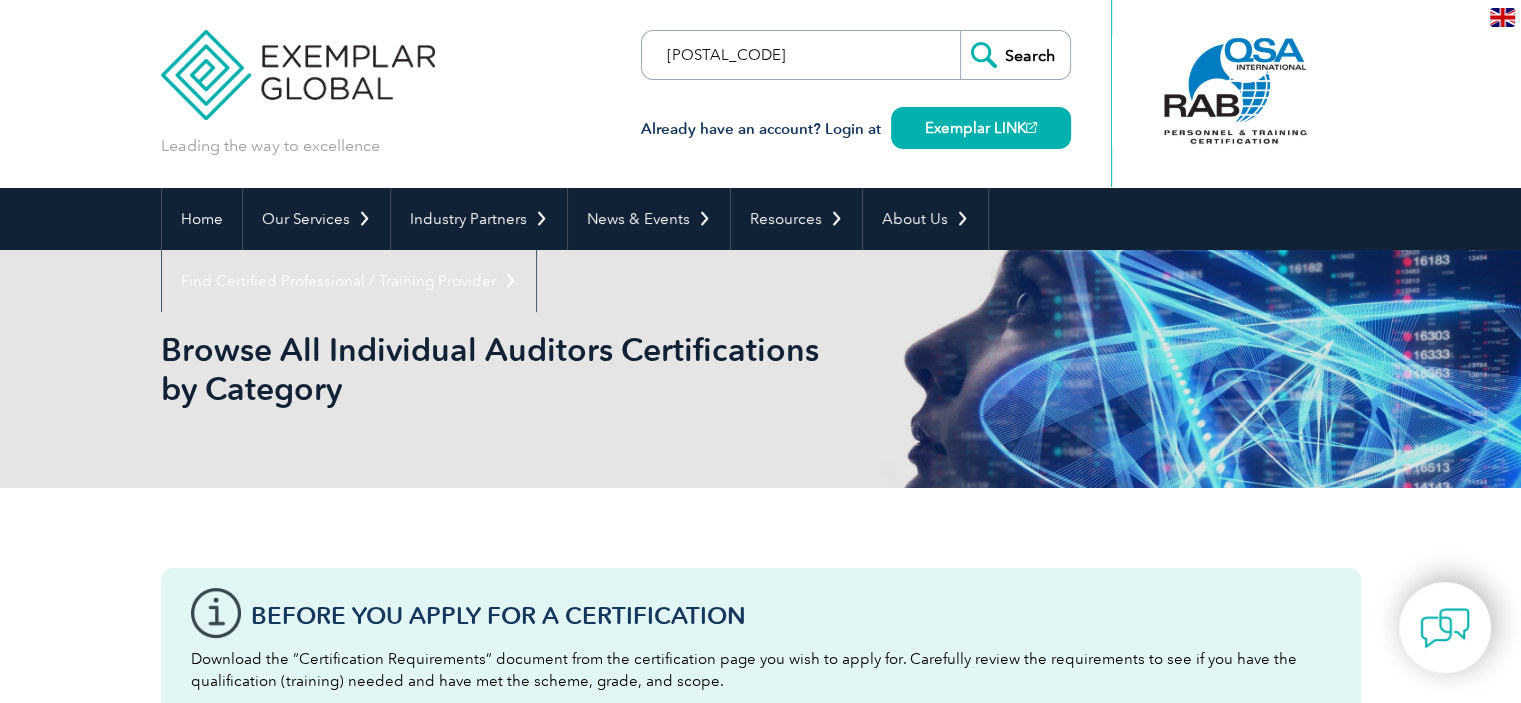 type on "22301" 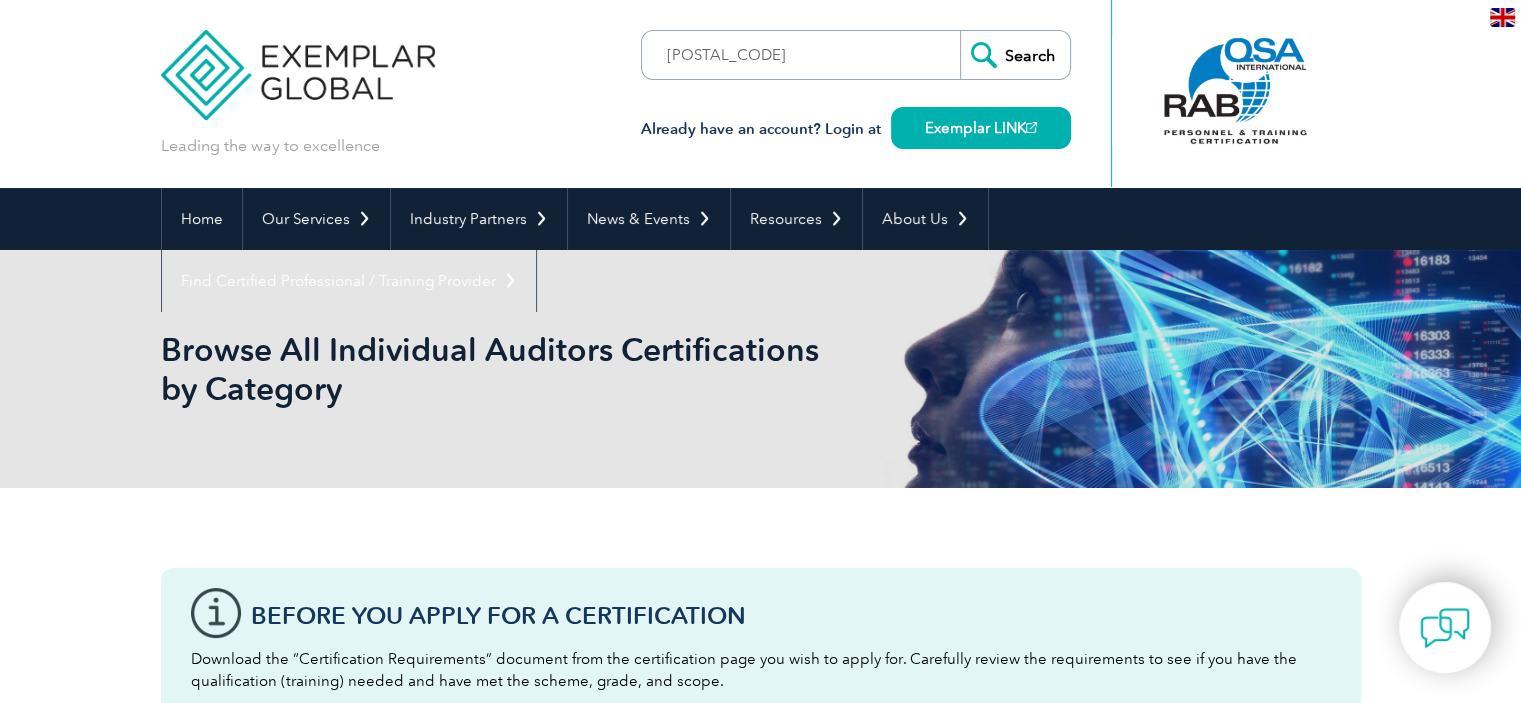 click on "Search" at bounding box center [1015, 55] 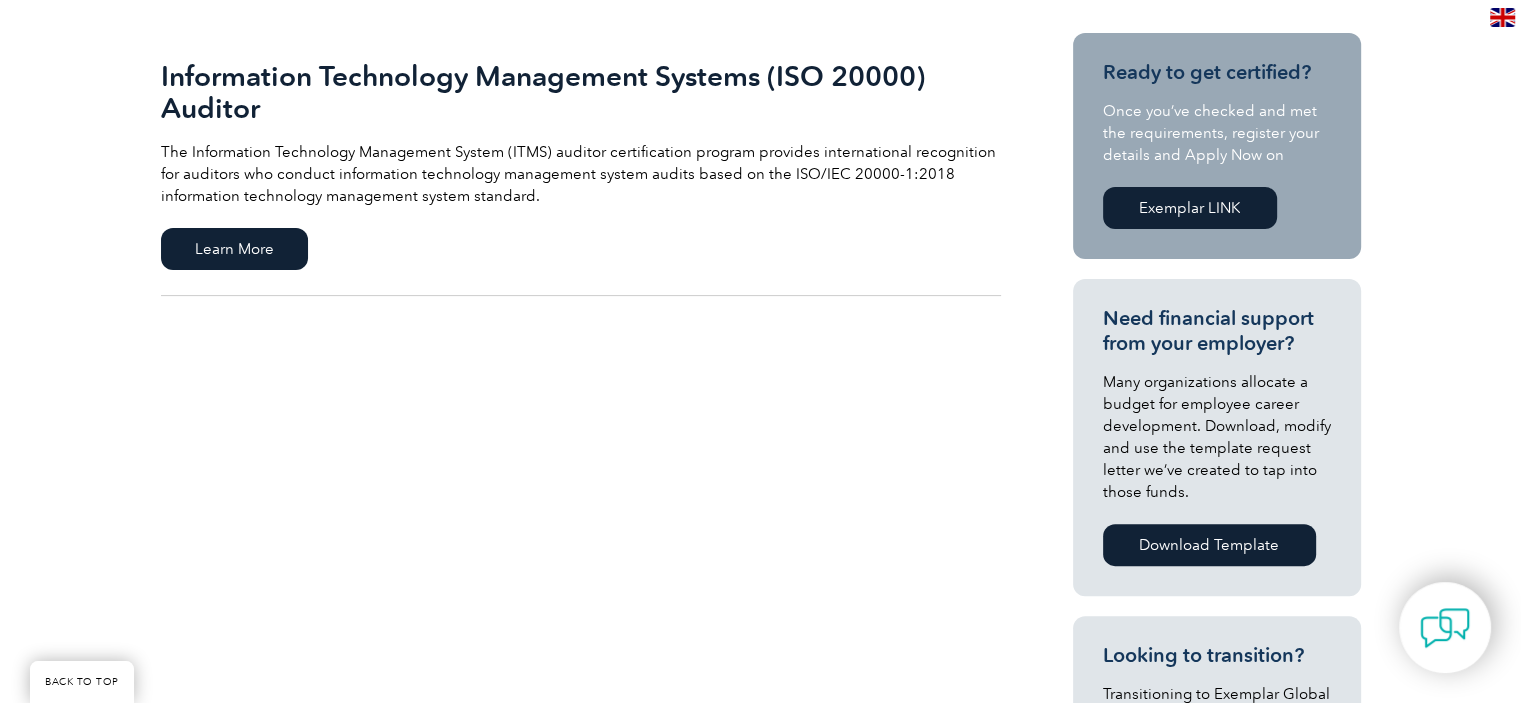 scroll, scrollTop: 426, scrollLeft: 0, axis: vertical 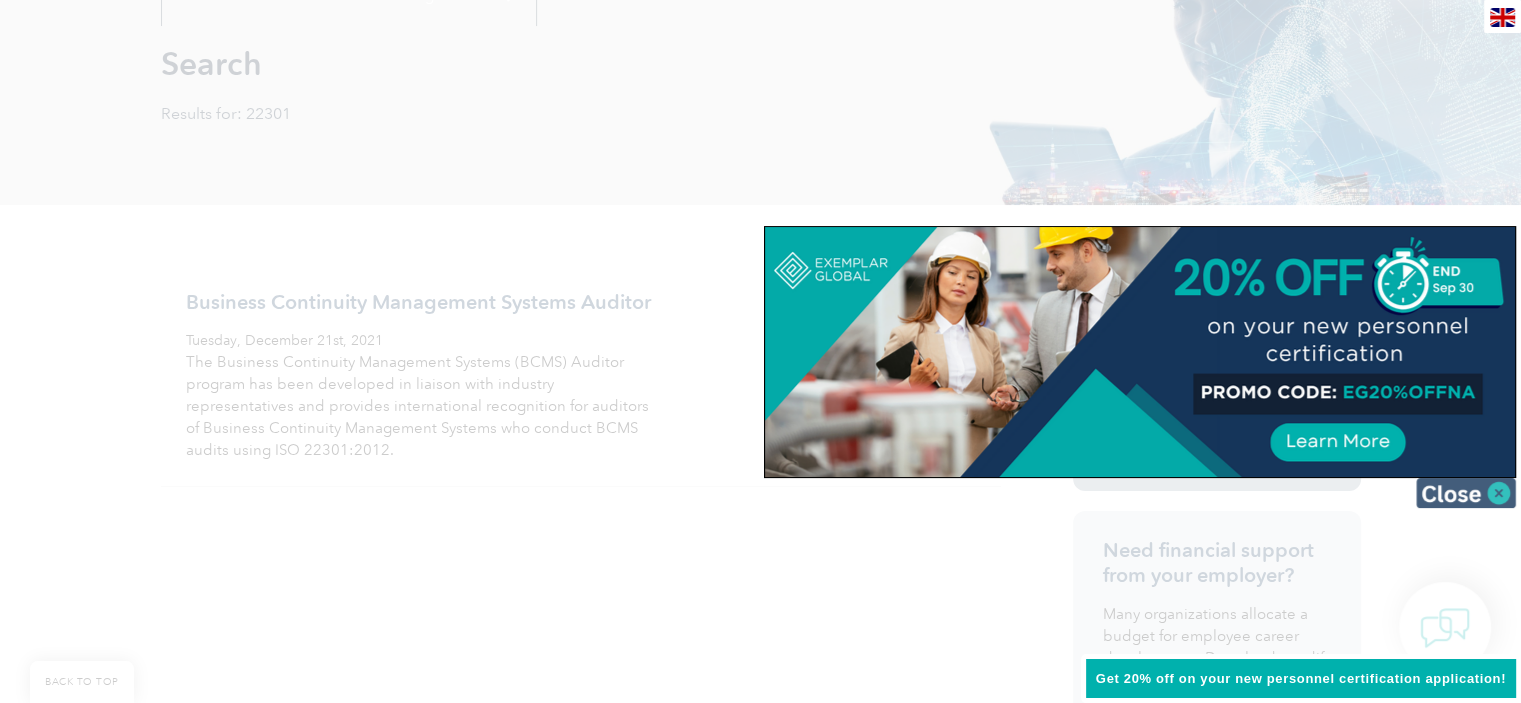 click at bounding box center (1466, 493) 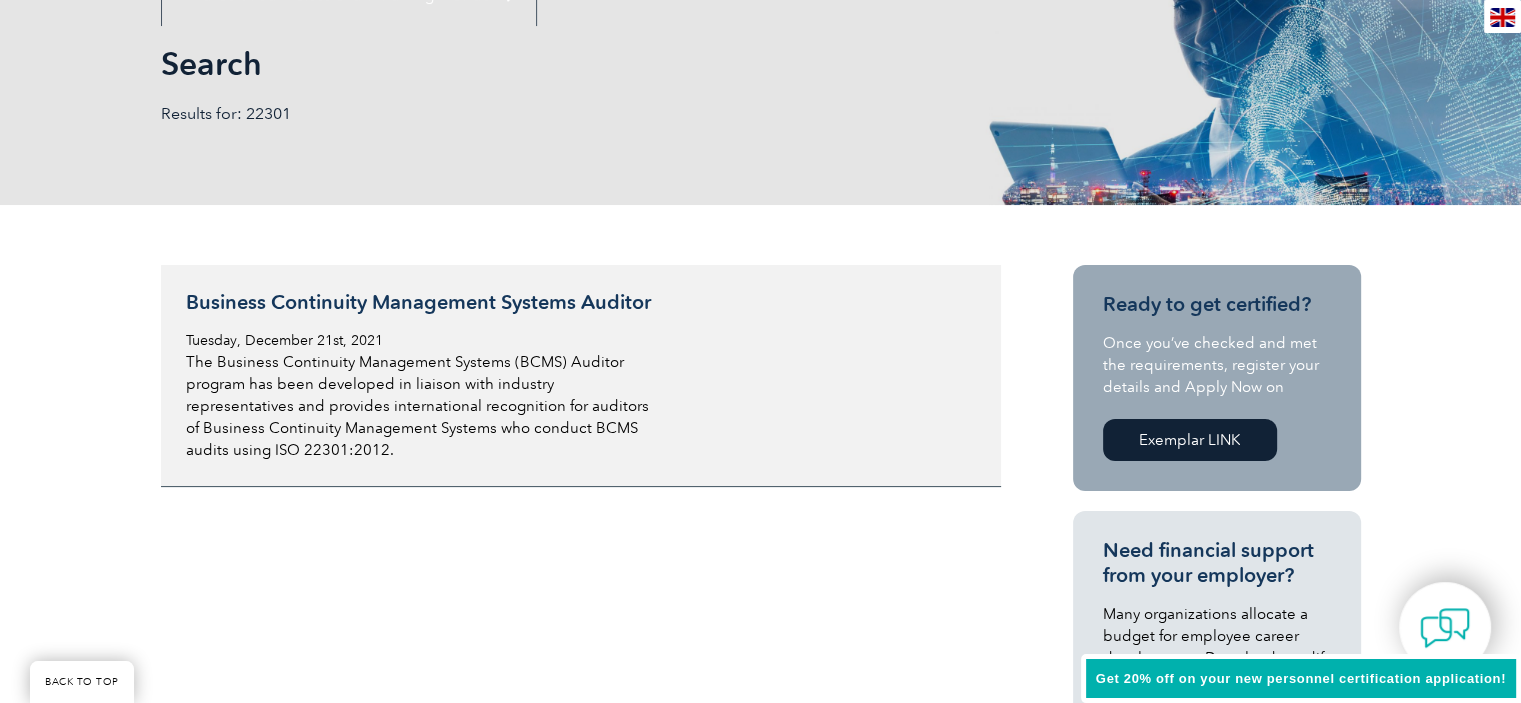 click on "Business Continuity Management Systems Auditor
Tuesday, December 21st, 2021
The Business Continuity Management Systems (BCMS) Auditor program has been developed in liaison with industry representatives and provides international recognition for auditors of Business Continuity Management Systems who conduct BCMS audits using ISO 22301:2012." at bounding box center (581, 376) 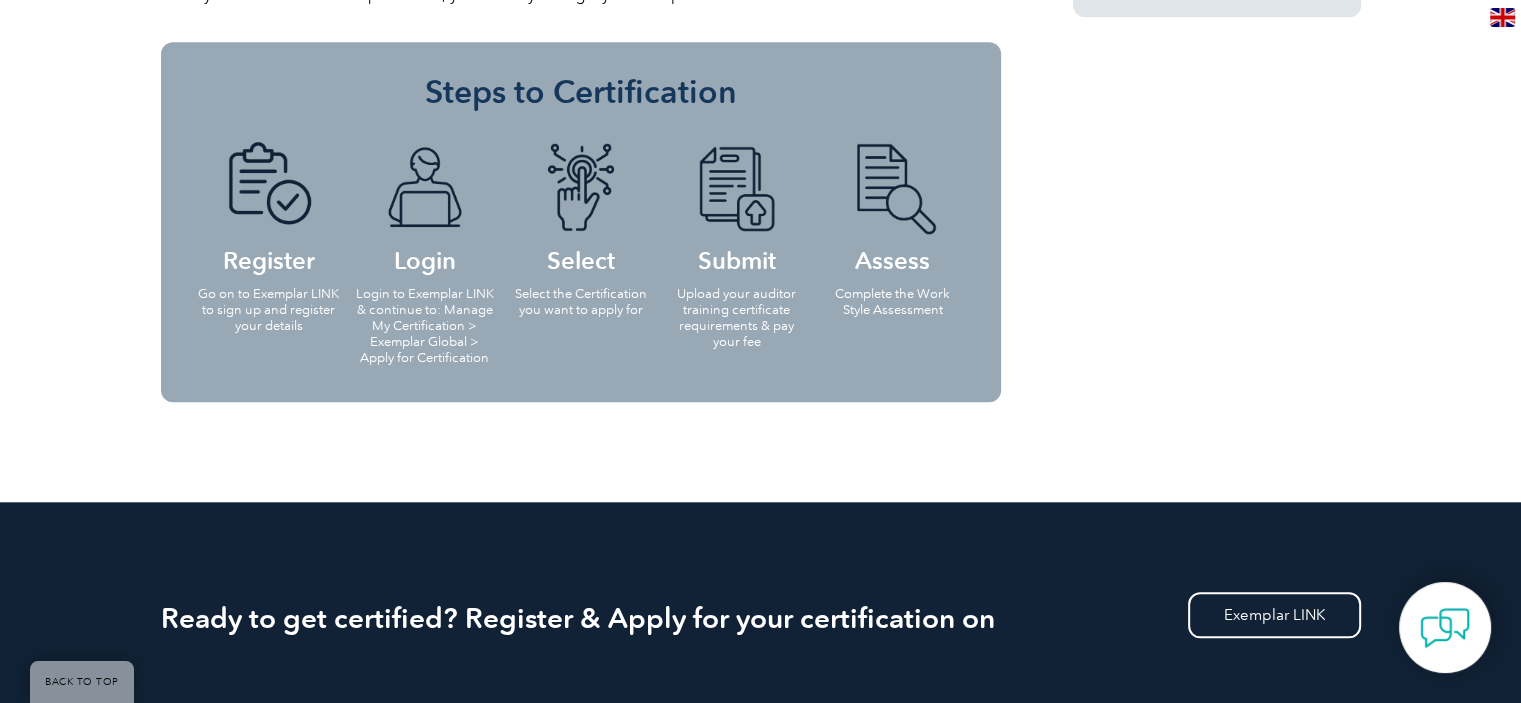scroll, scrollTop: 1808, scrollLeft: 0, axis: vertical 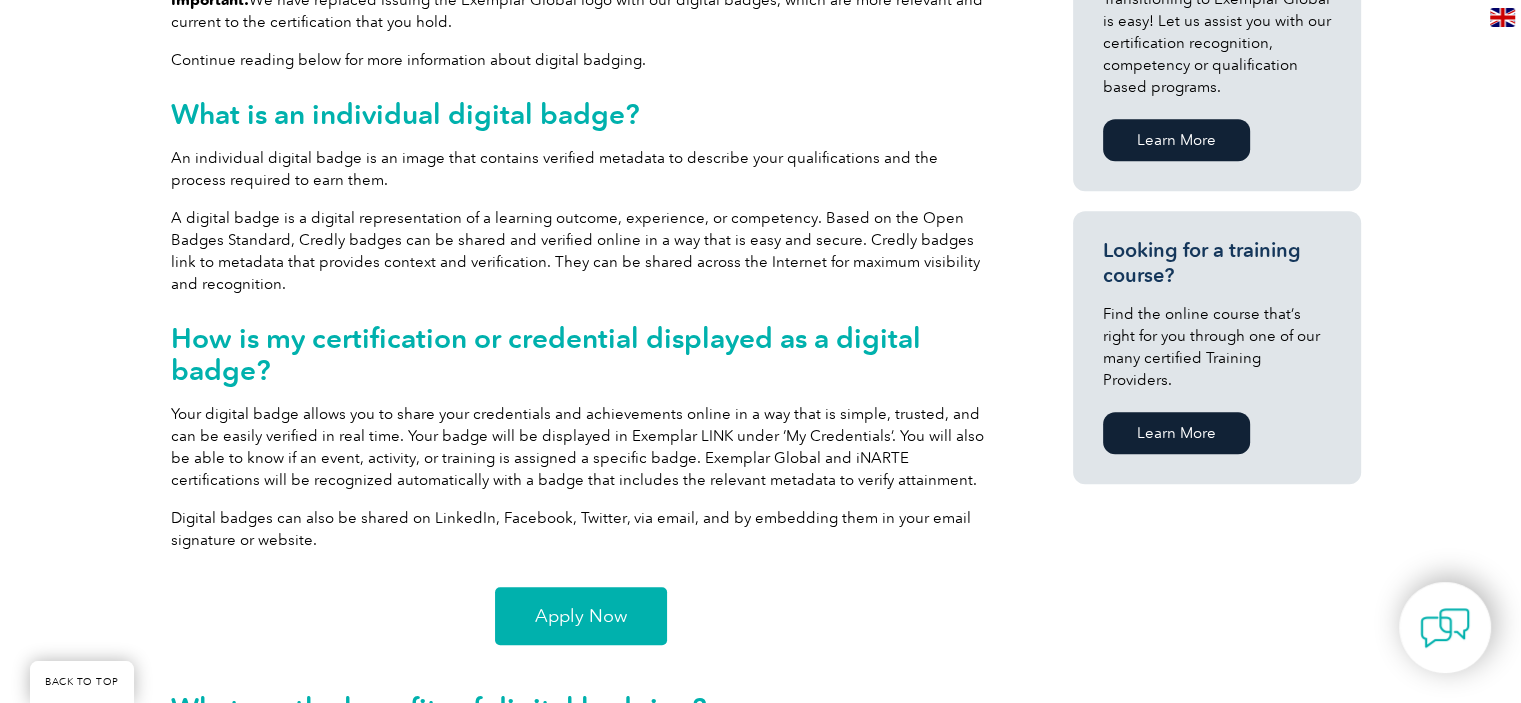 click on "Apply Now" at bounding box center [581, 616] 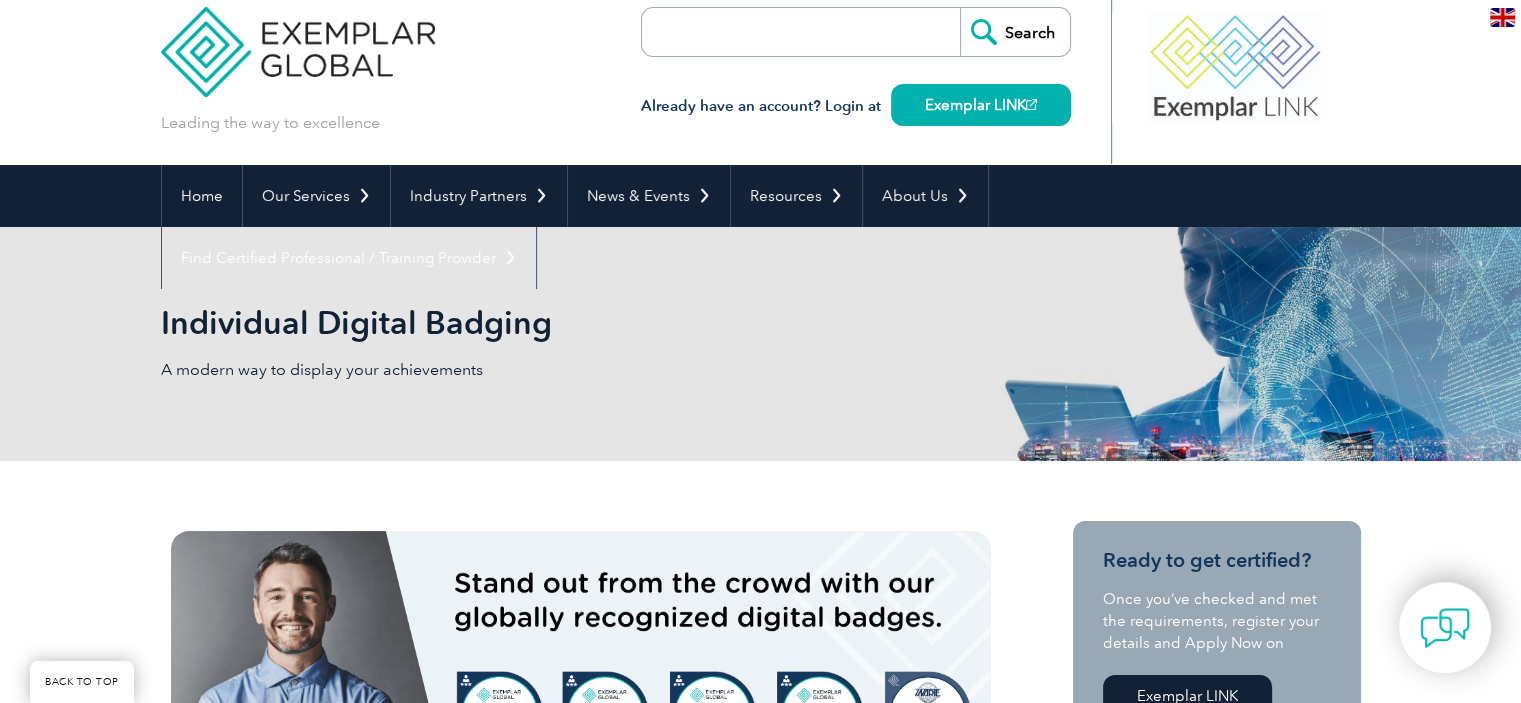 scroll, scrollTop: 0, scrollLeft: 0, axis: both 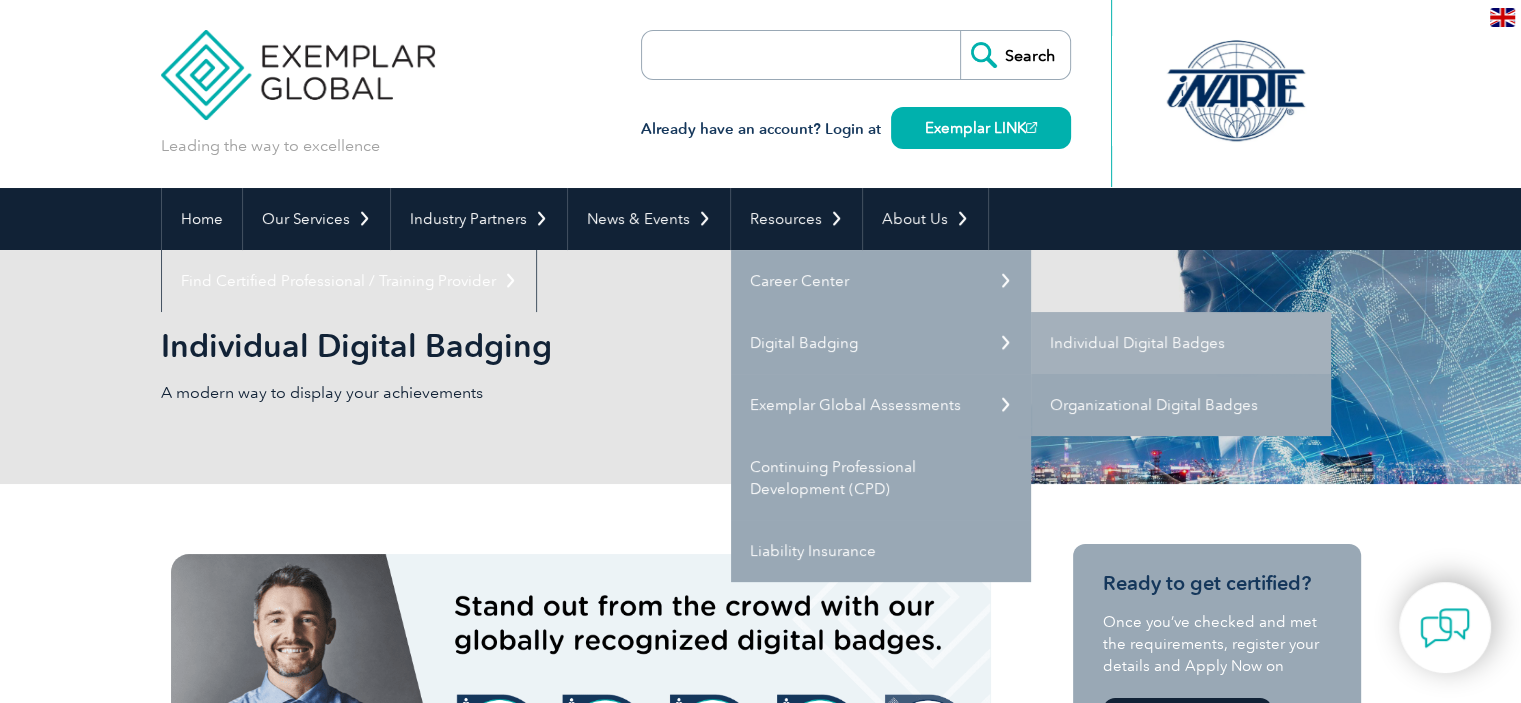 click on "Organizational Digital Badges" at bounding box center (1181, 405) 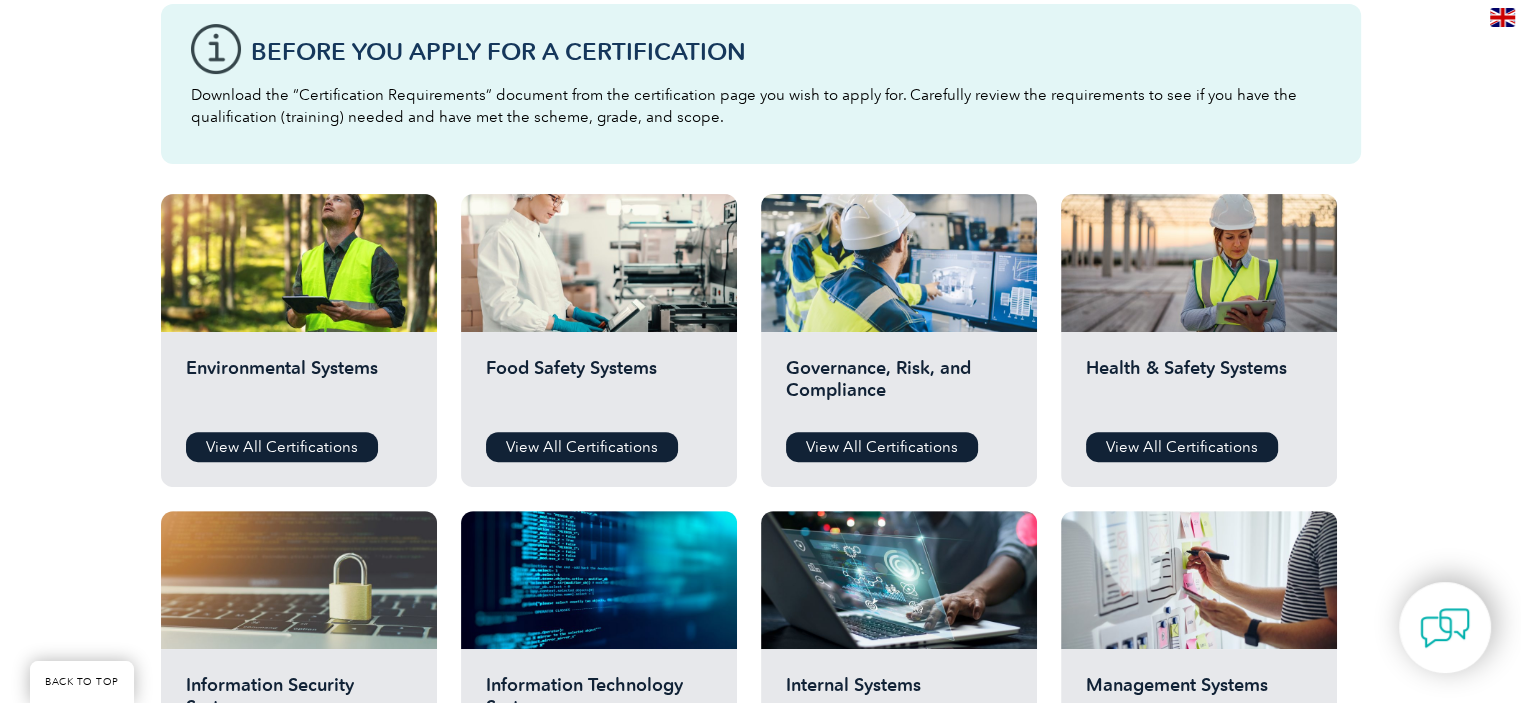 scroll, scrollTop: 593, scrollLeft: 0, axis: vertical 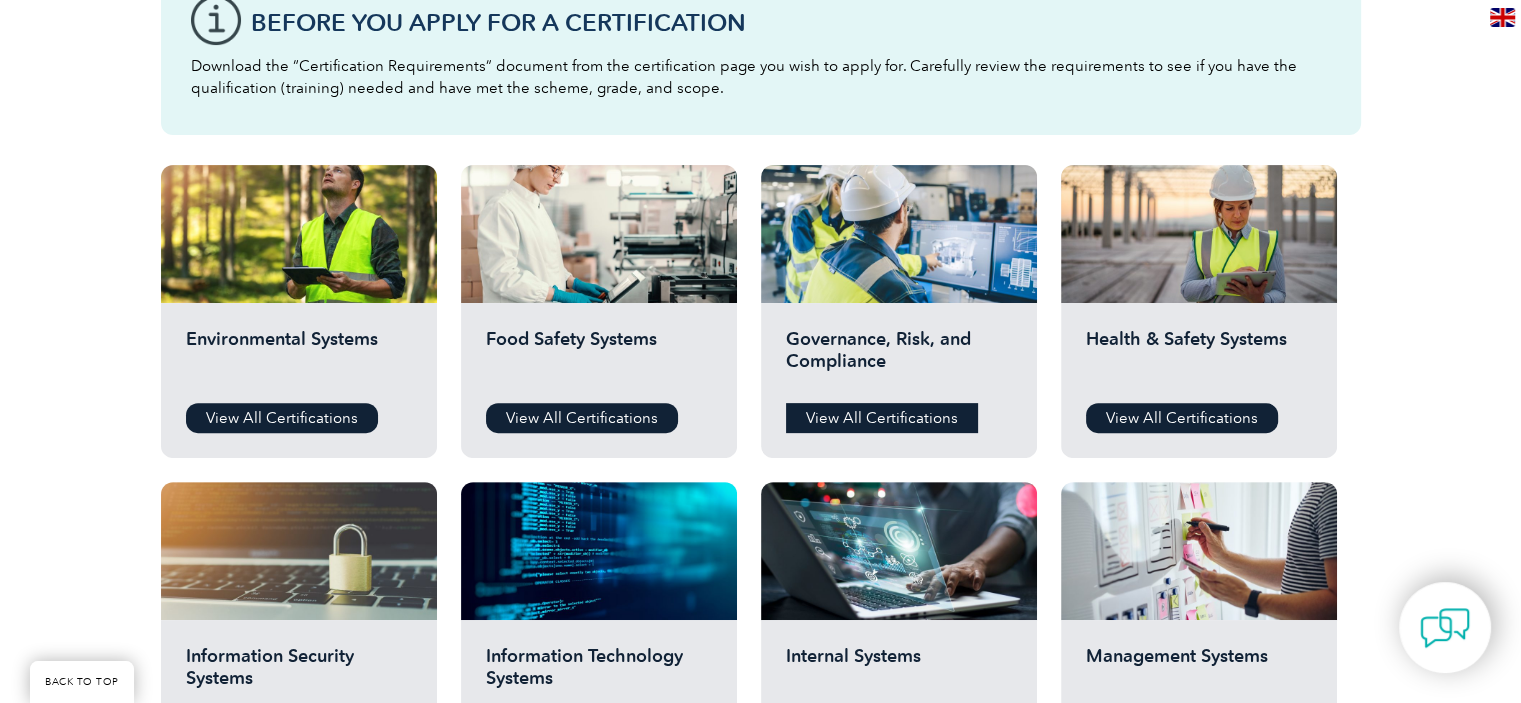 click on "View All Certifications" at bounding box center (882, 418) 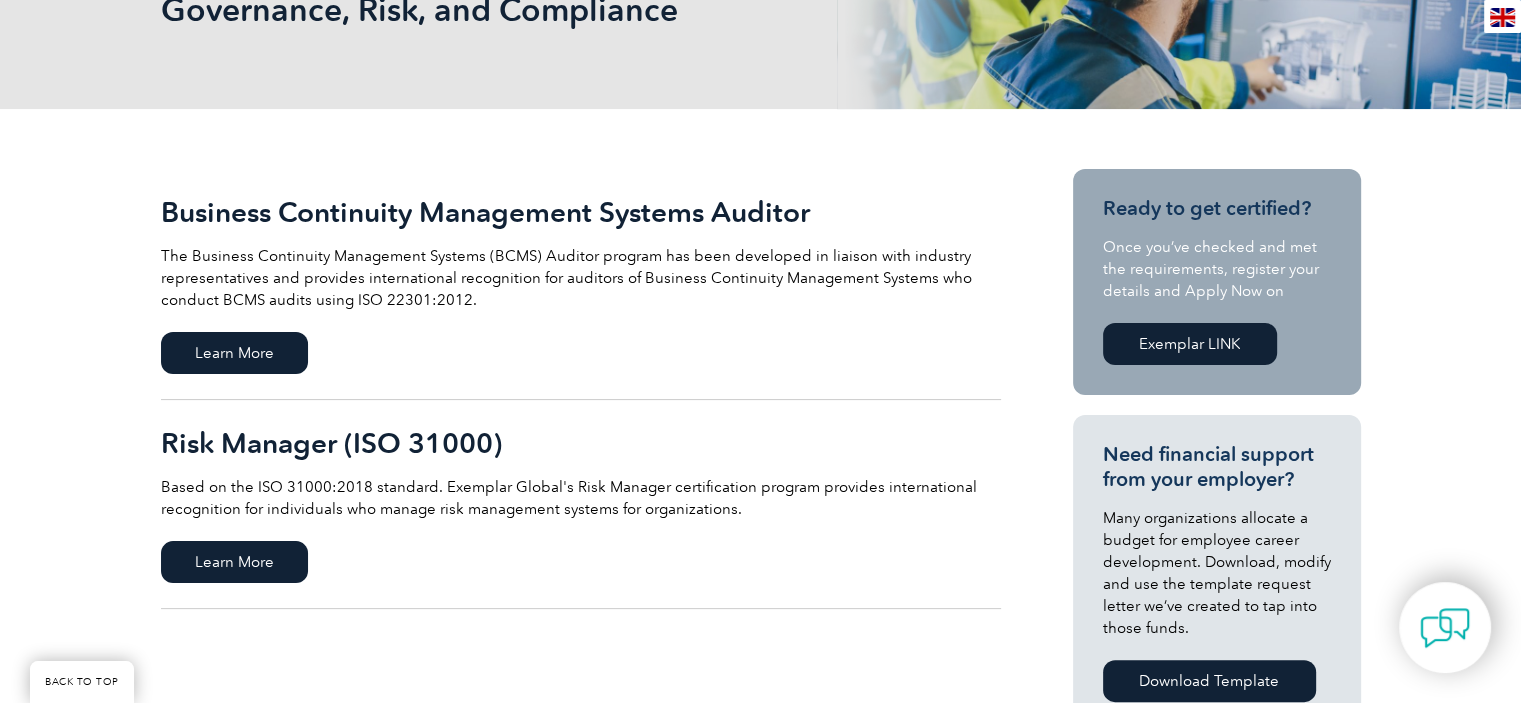 scroll, scrollTop: 353, scrollLeft: 0, axis: vertical 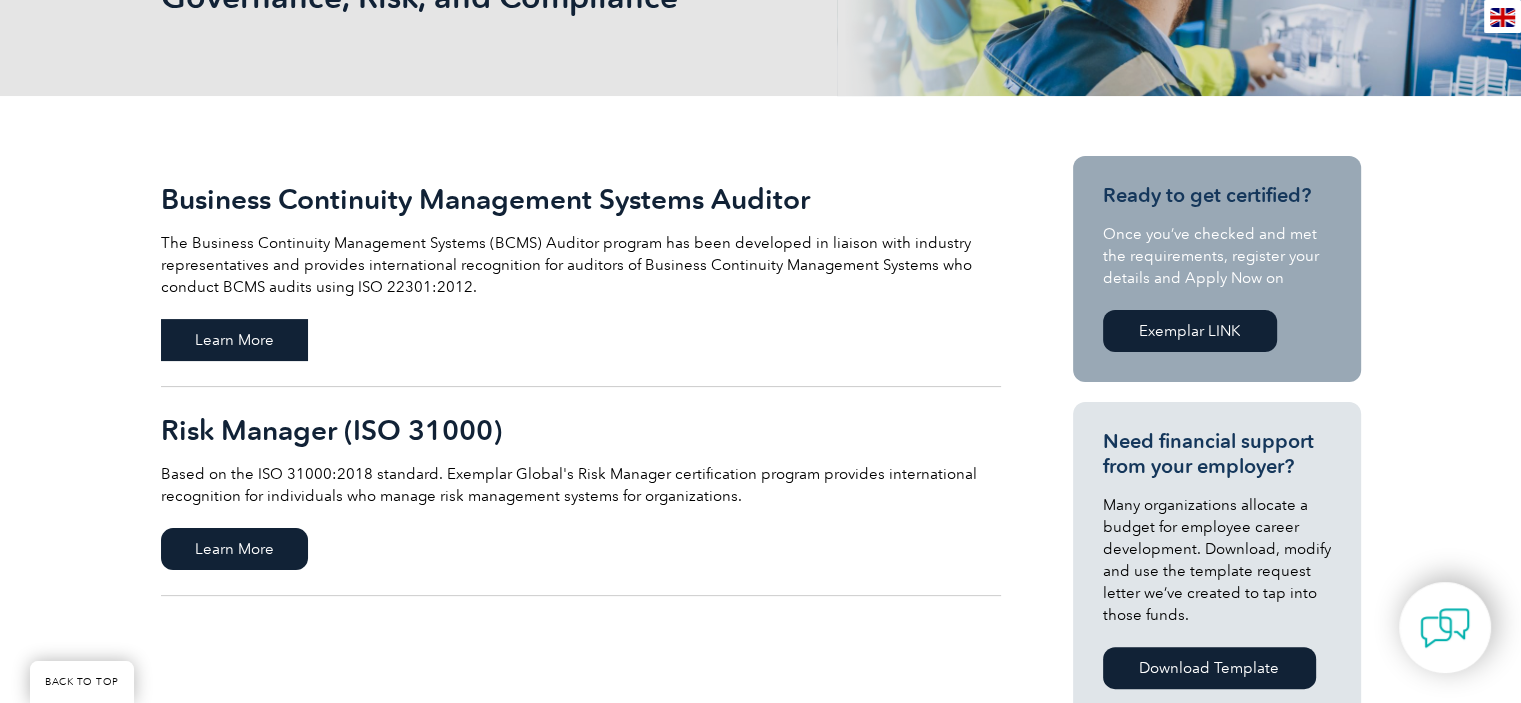 click on "Learn More" at bounding box center [234, 340] 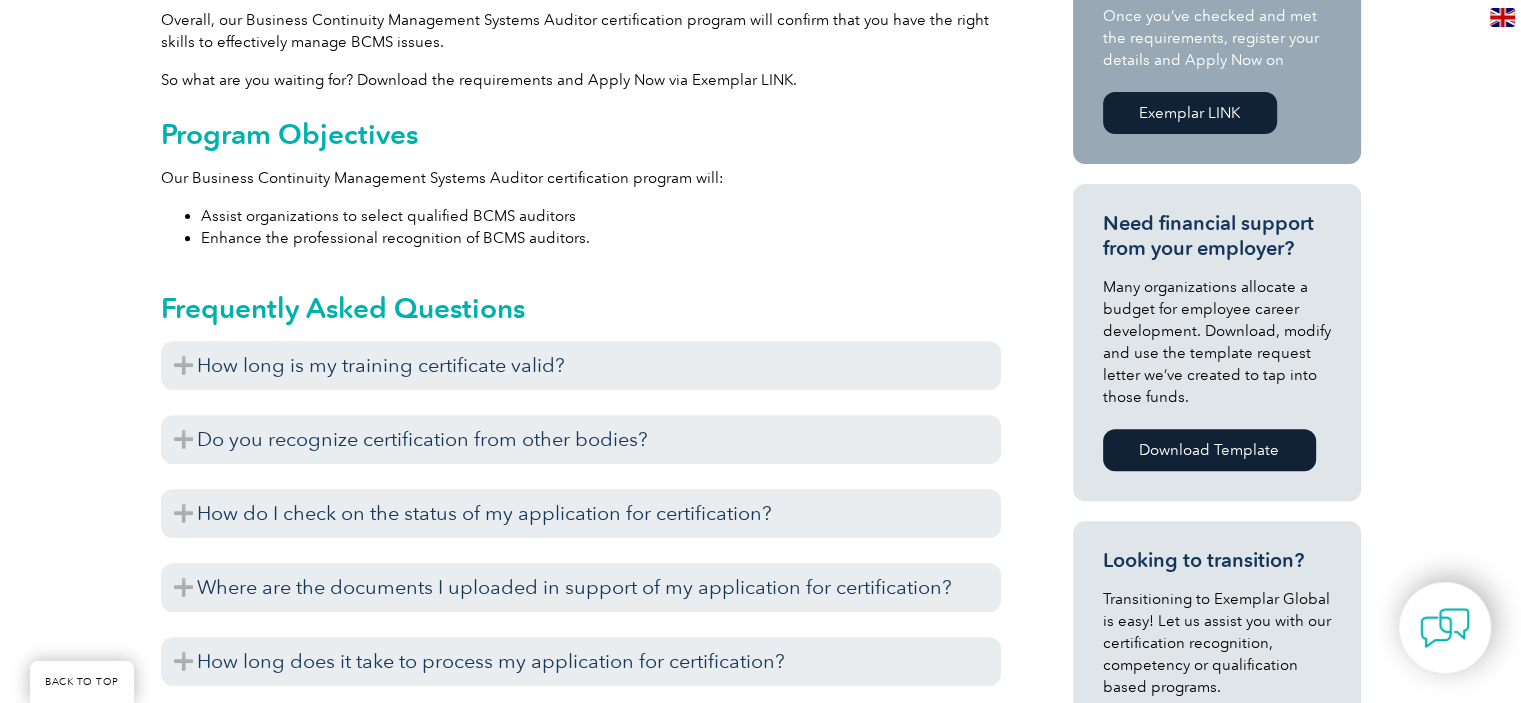 scroll, scrollTop: 714, scrollLeft: 0, axis: vertical 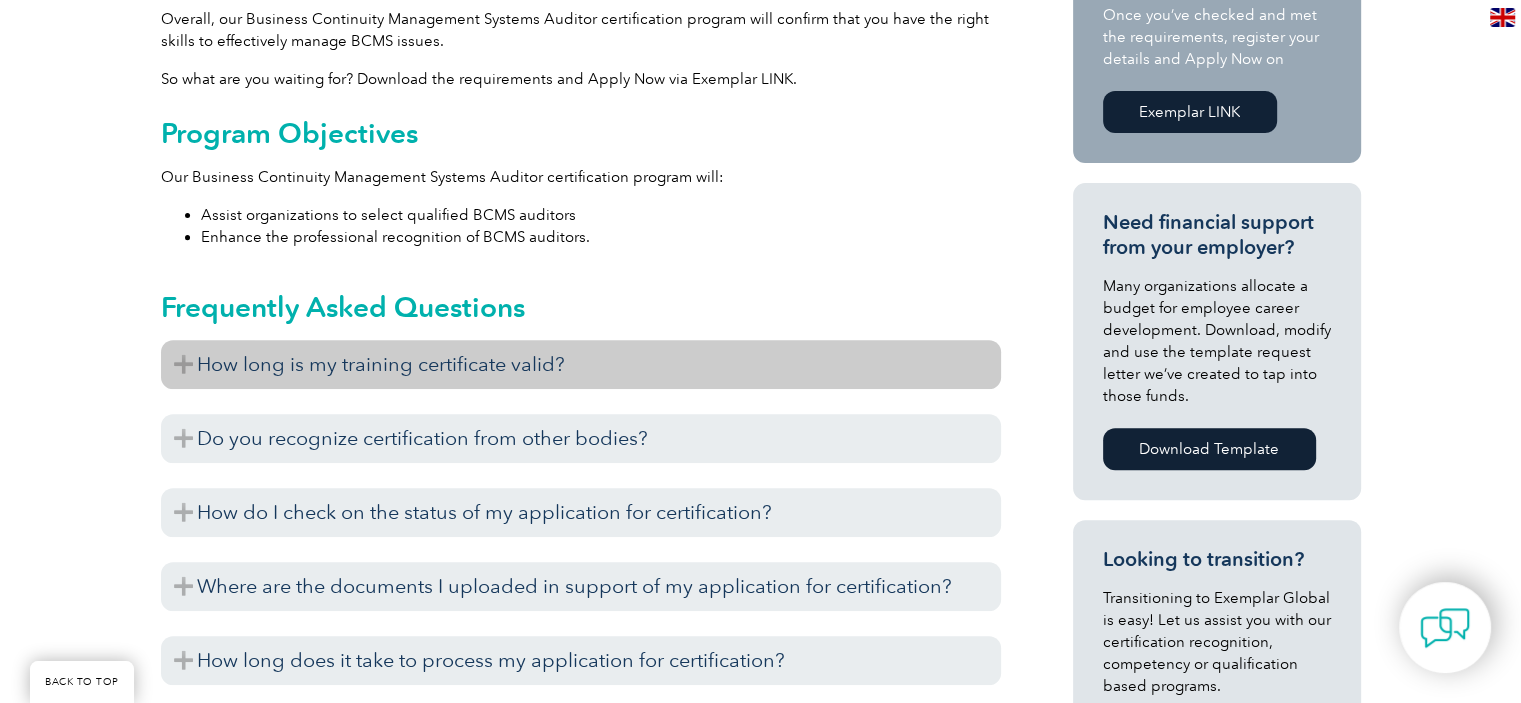 click on "How long is my training certificate valid?" at bounding box center [581, 364] 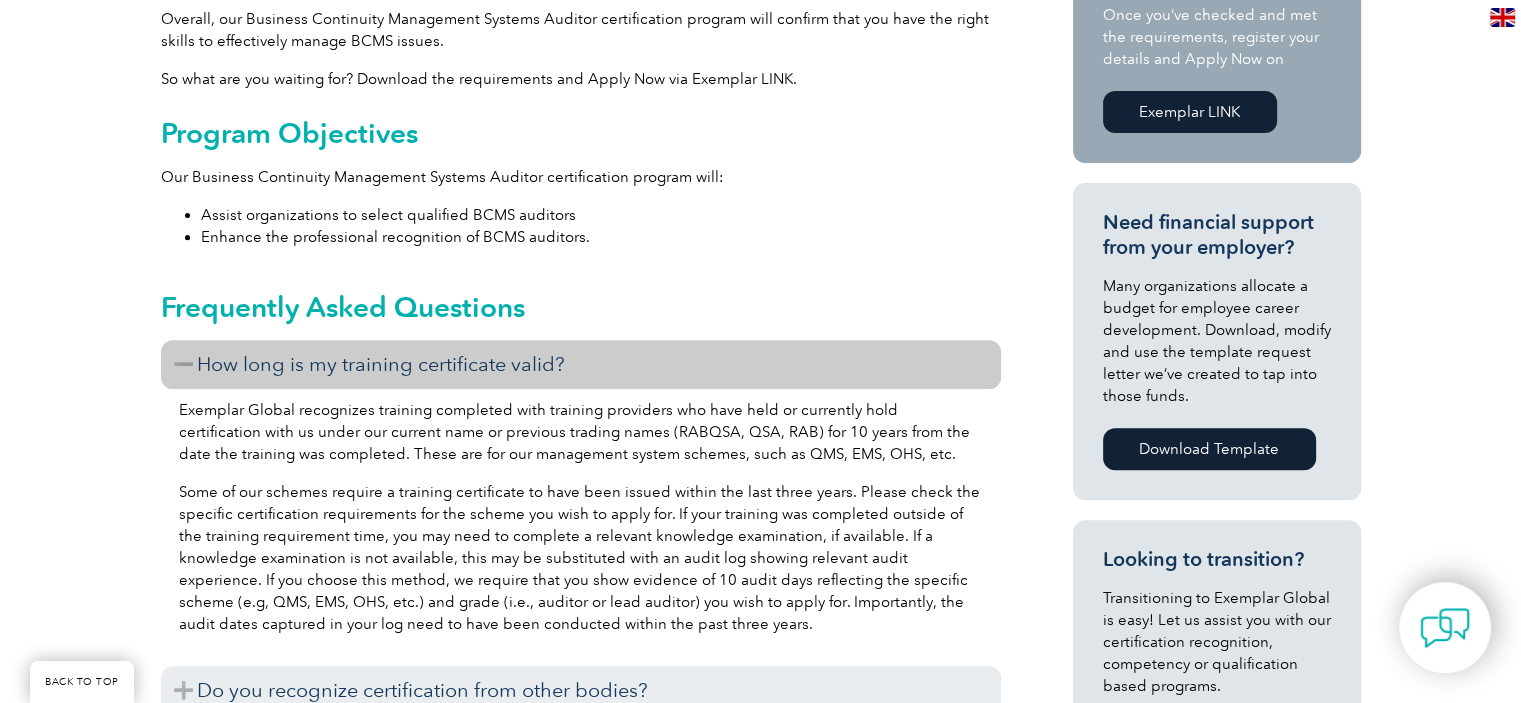 click on "How long is my training certificate valid?" at bounding box center [581, 364] 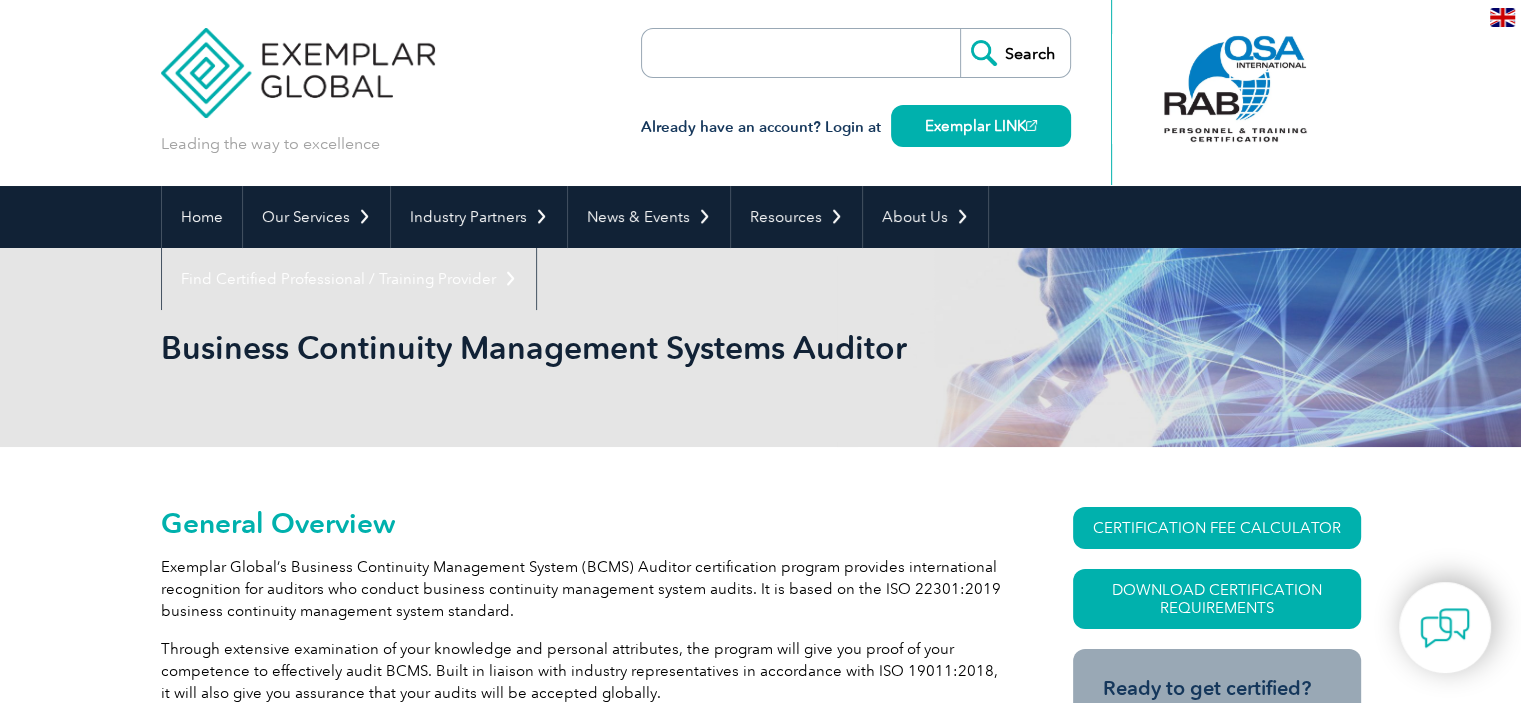 scroll, scrollTop: 0, scrollLeft: 0, axis: both 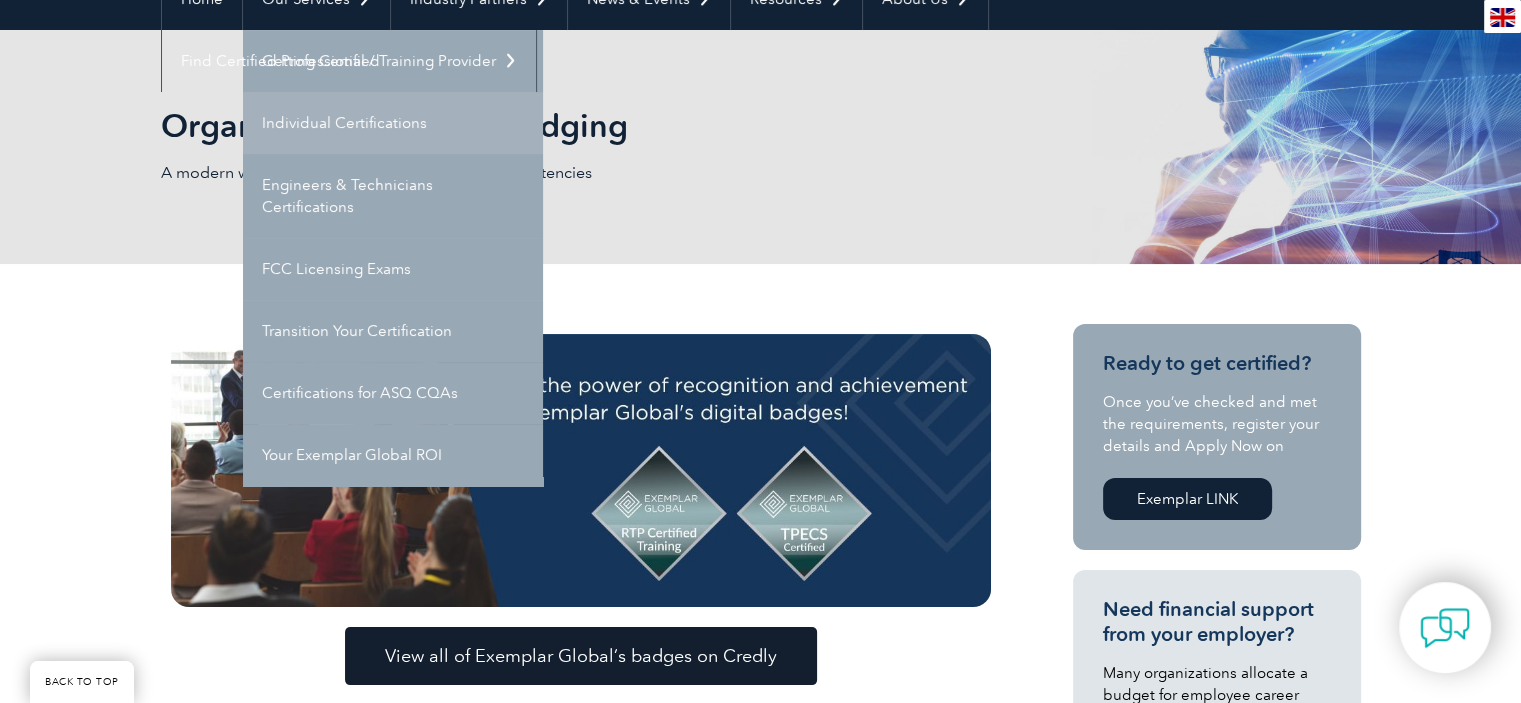 click on "Individual Certifications" at bounding box center [393, 123] 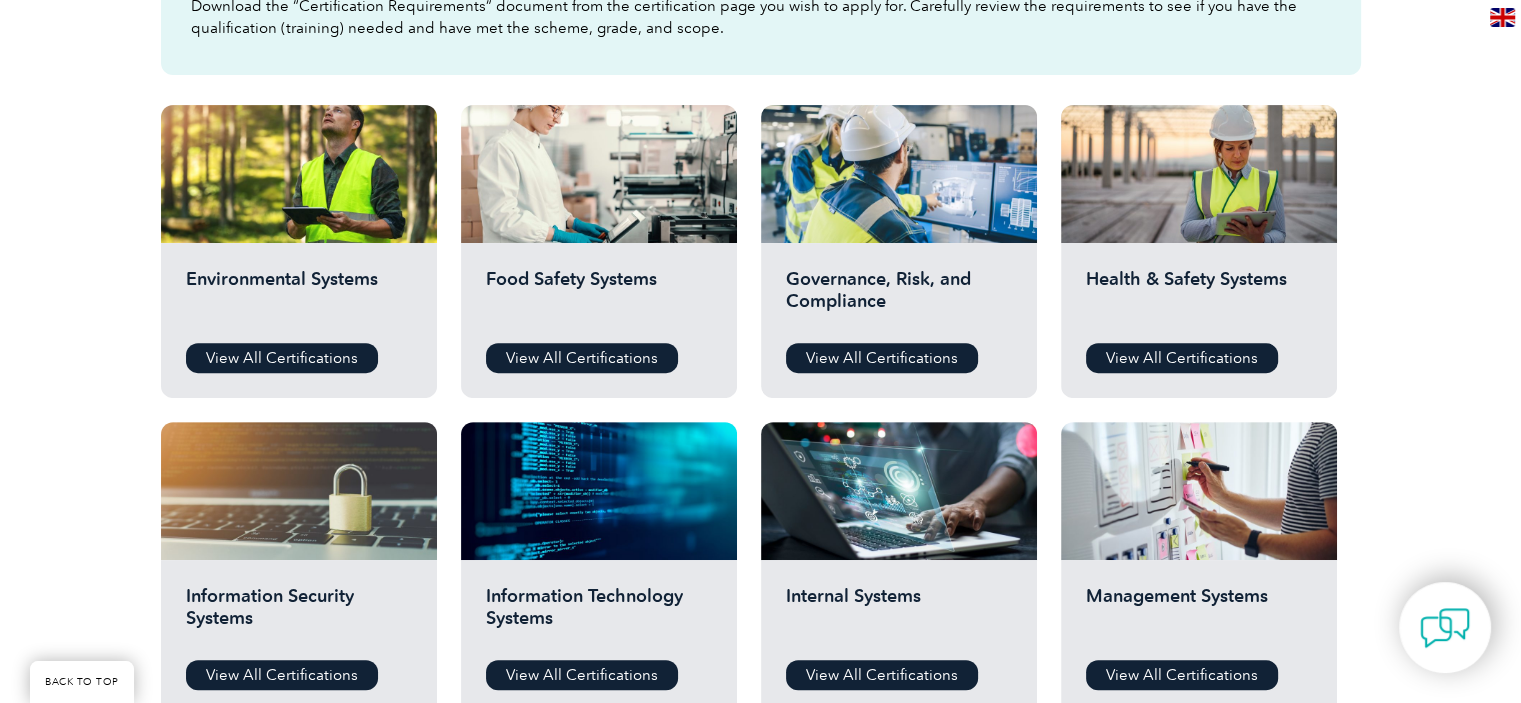 scroll, scrollTop: 666, scrollLeft: 0, axis: vertical 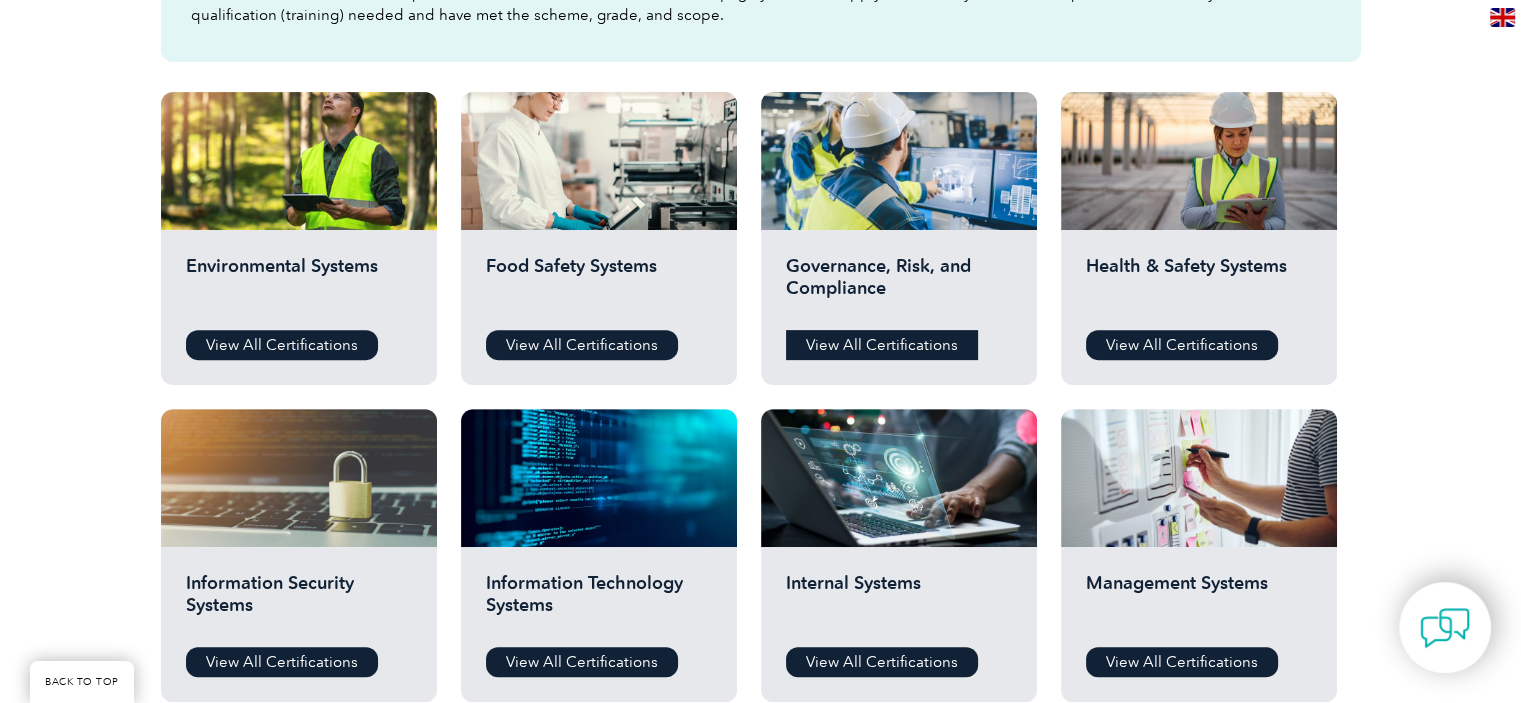 click on "View All Certifications" at bounding box center (882, 345) 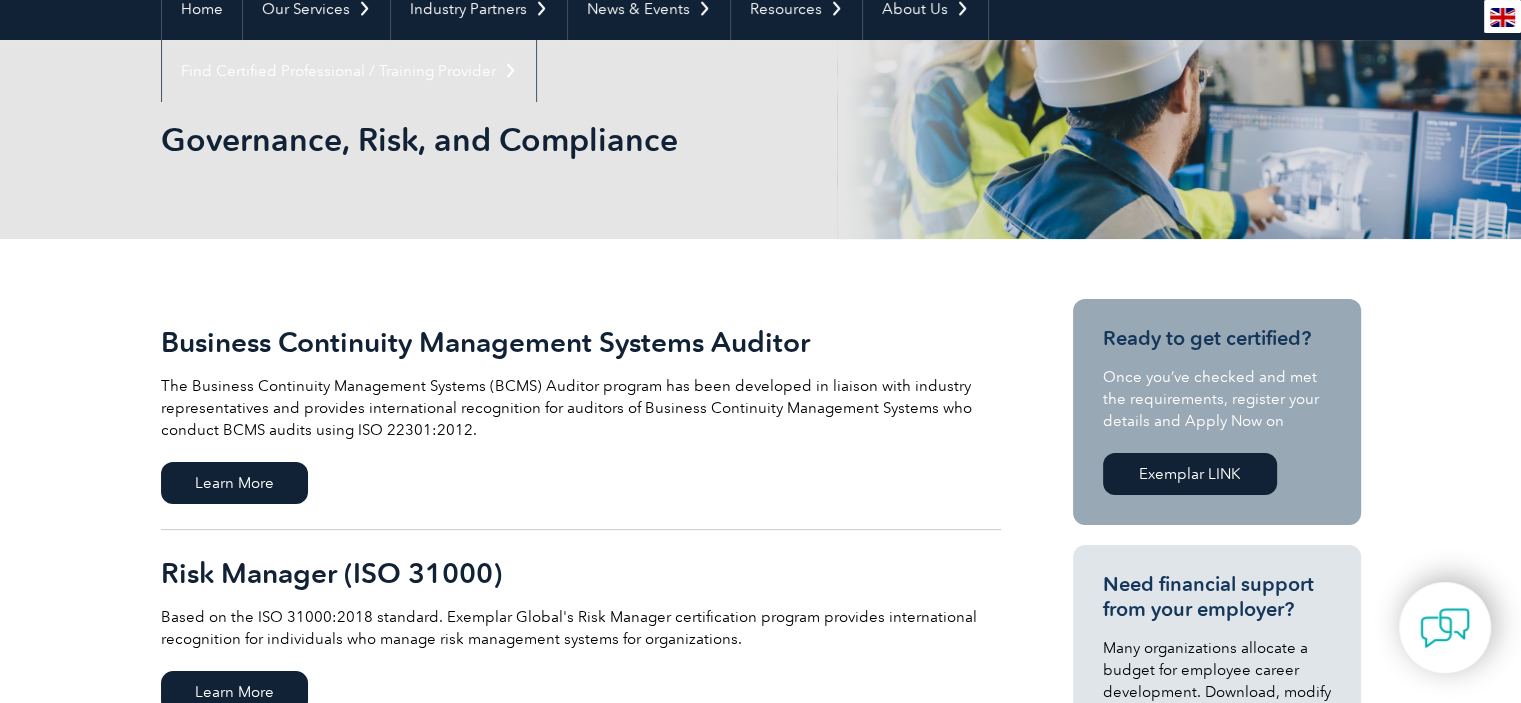 scroll, scrollTop: 180, scrollLeft: 0, axis: vertical 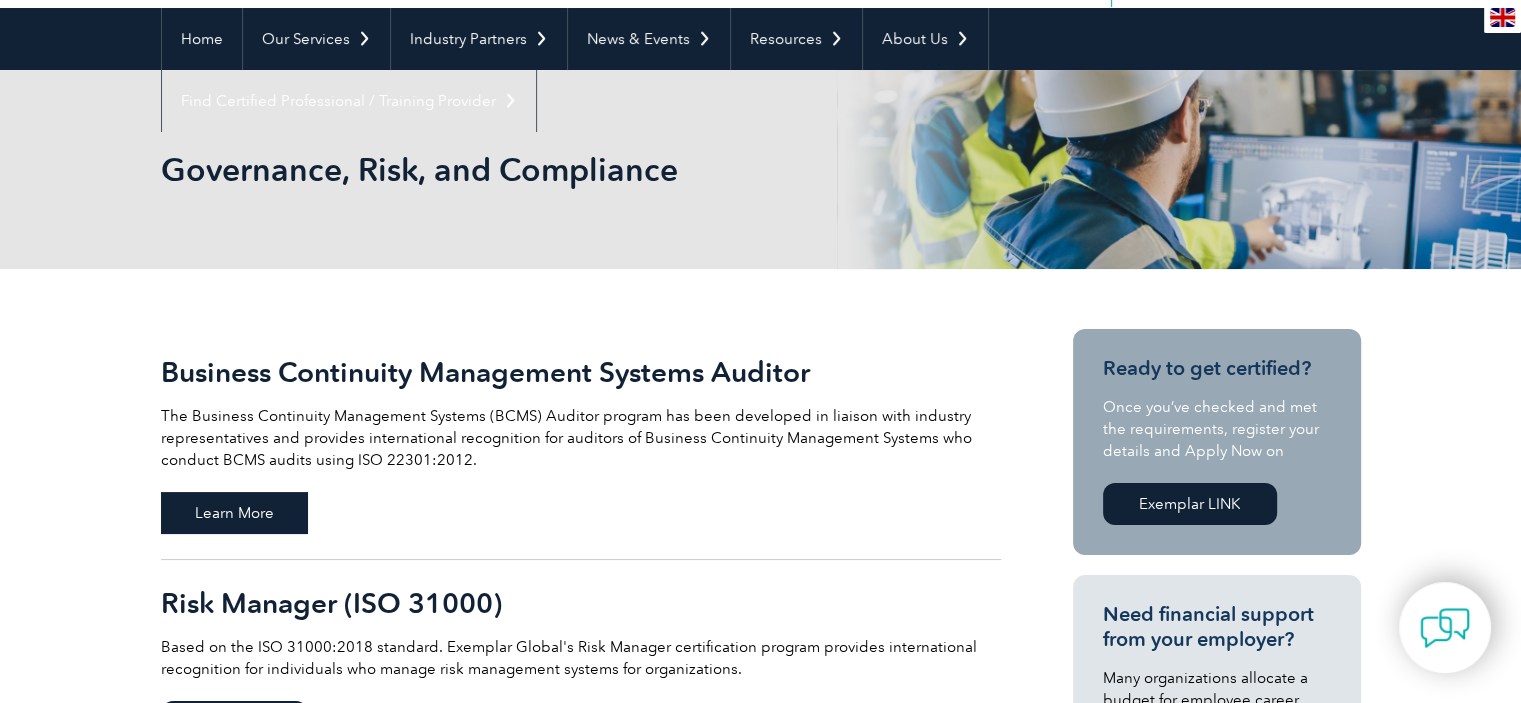 click on "Learn More" at bounding box center (234, 513) 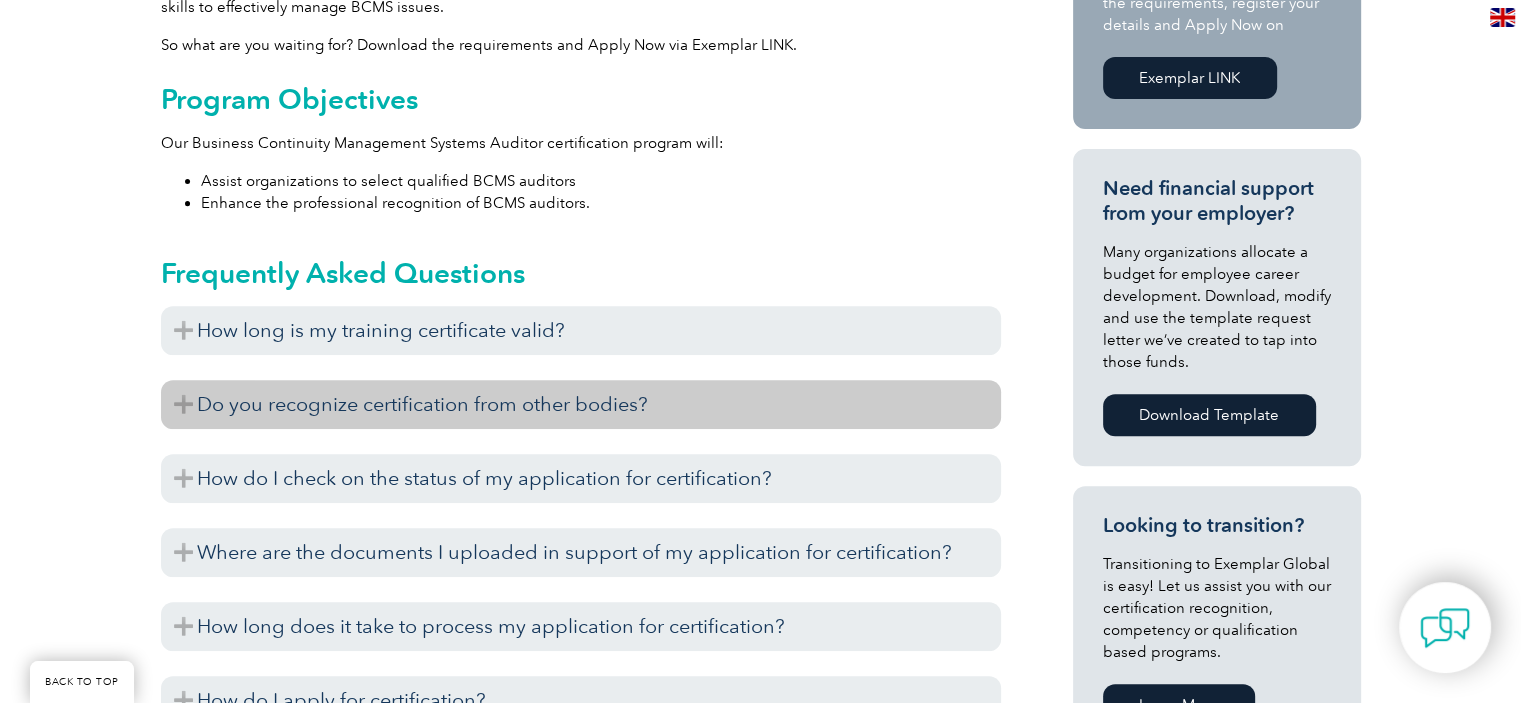 scroll, scrollTop: 755, scrollLeft: 0, axis: vertical 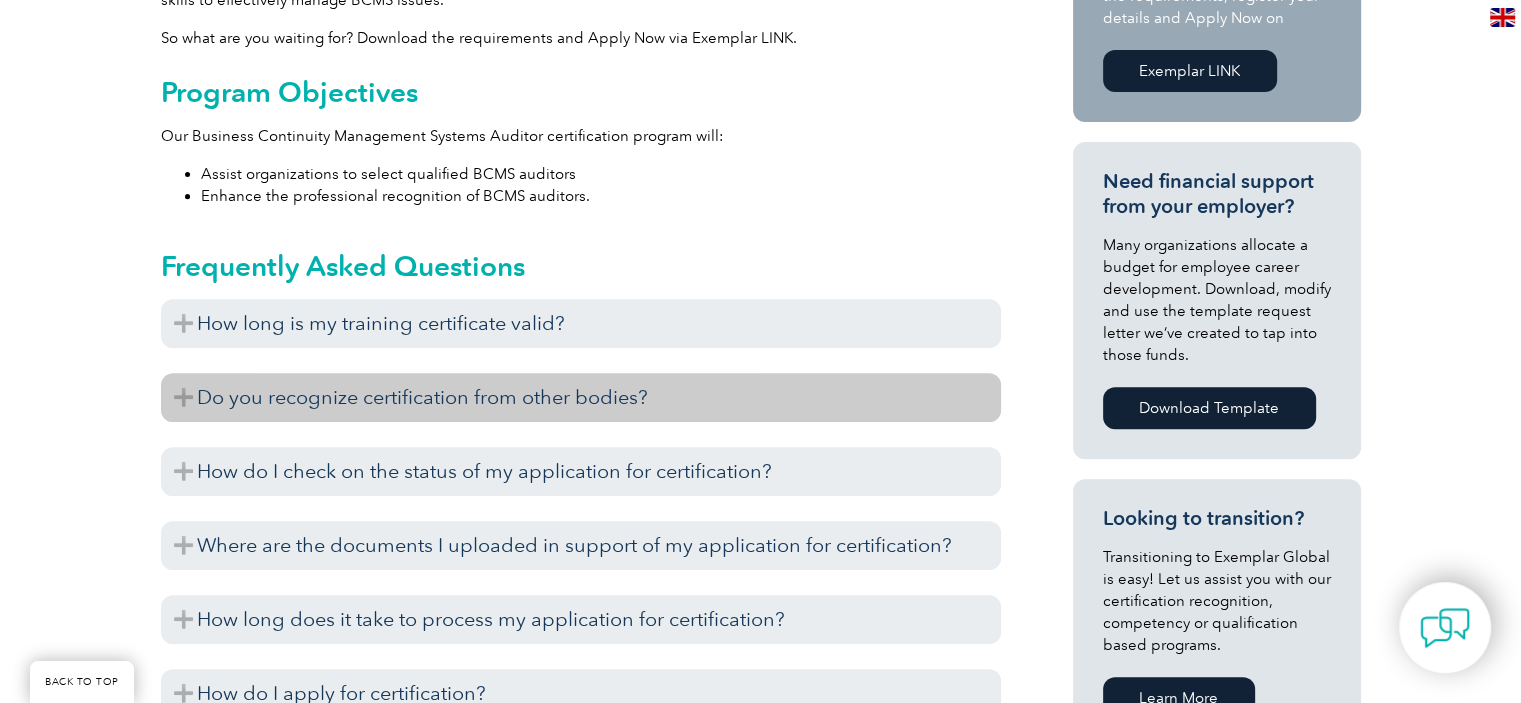 click on "Do you recognize certification from other bodies?" at bounding box center [581, 397] 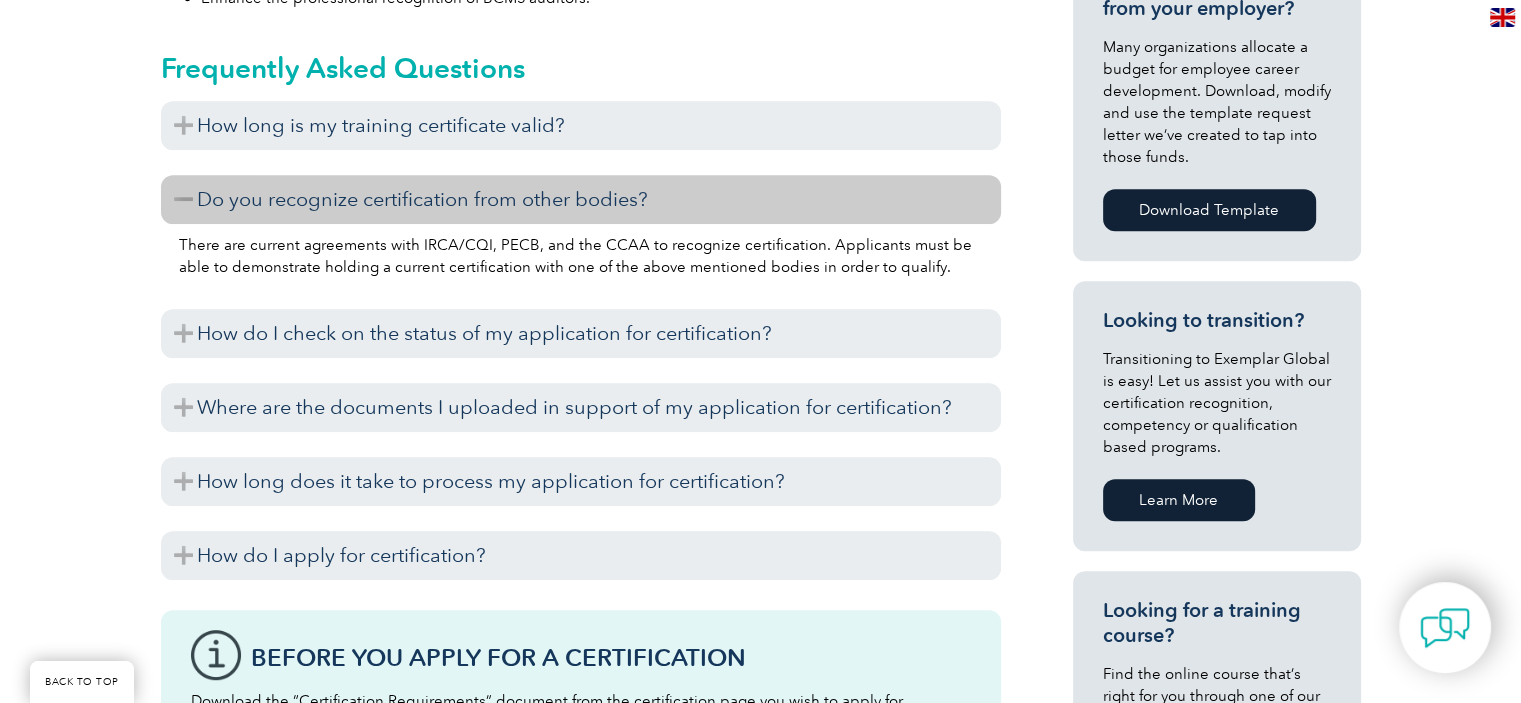 scroll, scrollTop: 962, scrollLeft: 0, axis: vertical 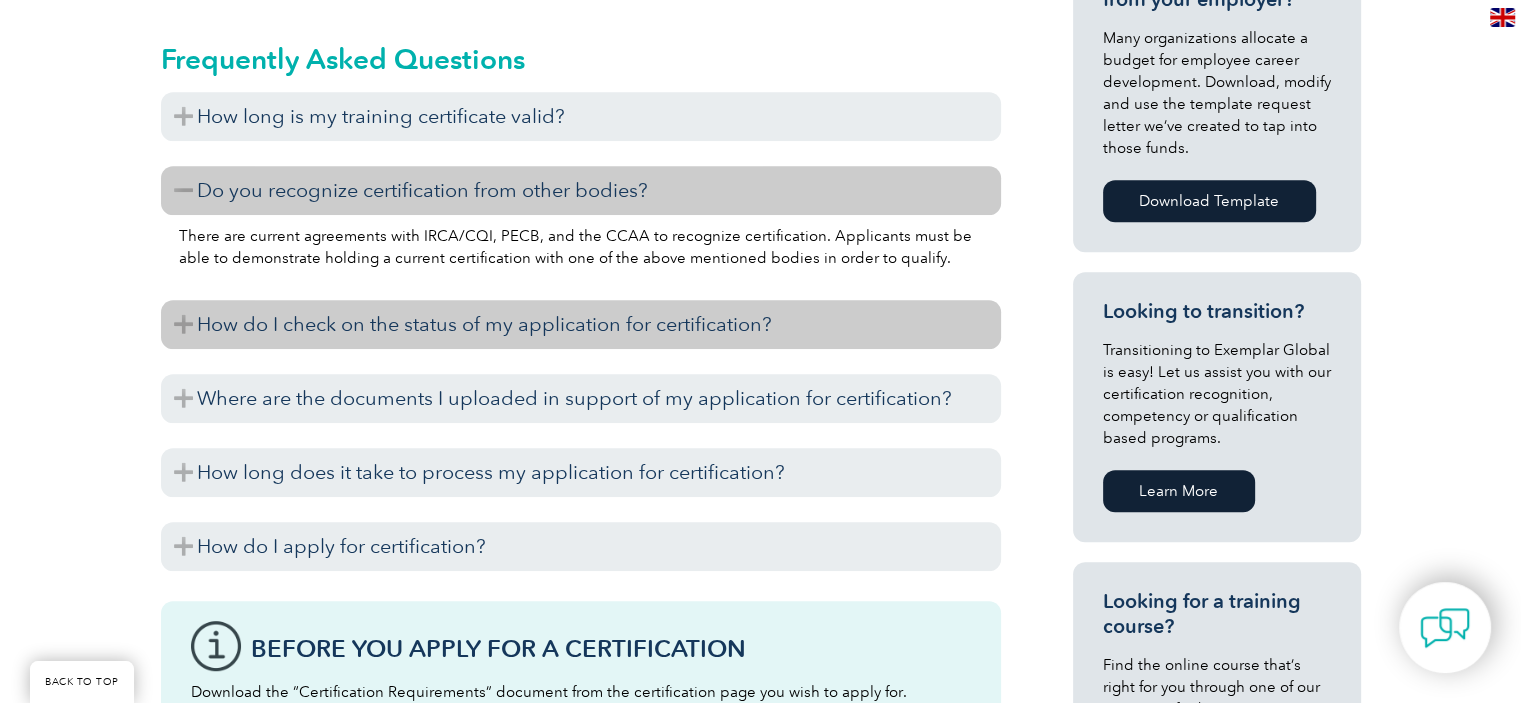 click on "How do I check on the status of my application for certification?" at bounding box center [581, 324] 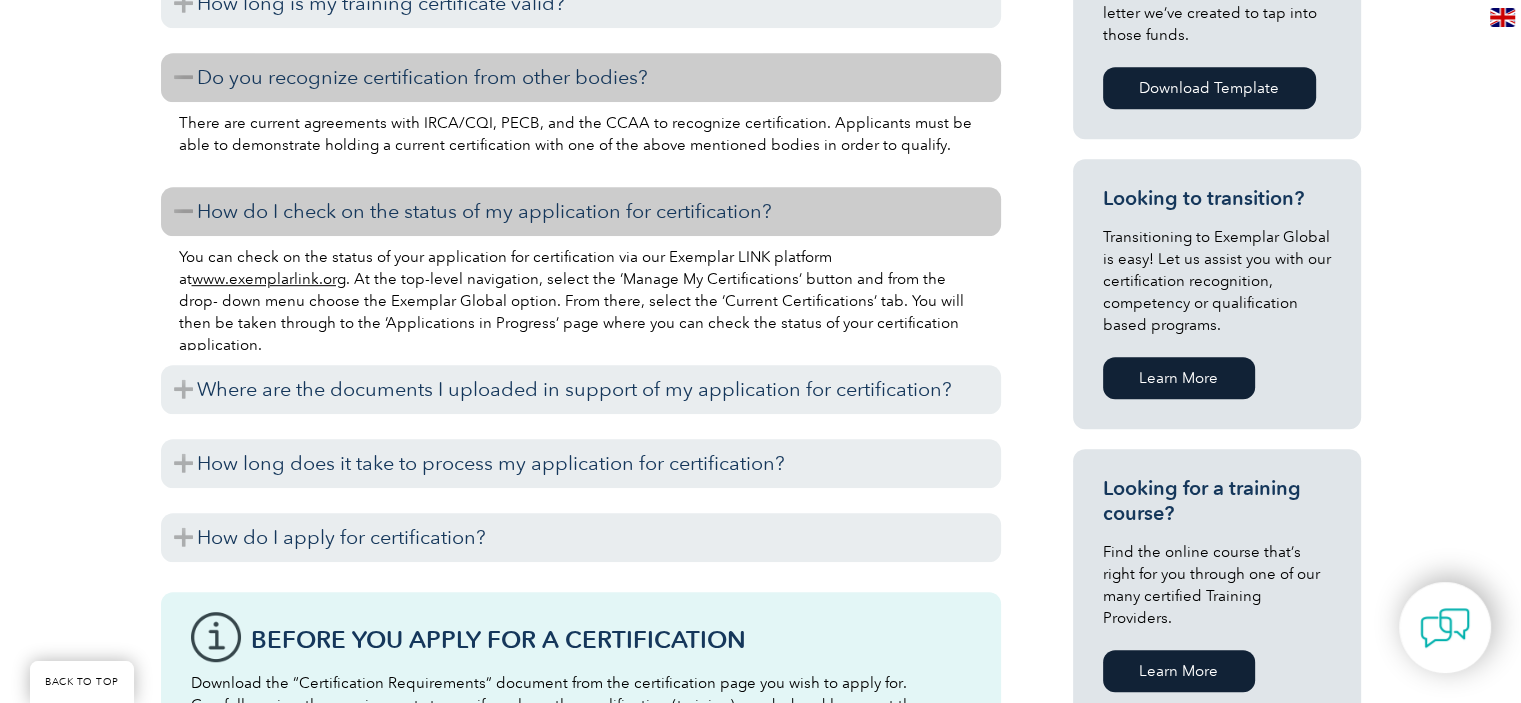 scroll, scrollTop: 1108, scrollLeft: 0, axis: vertical 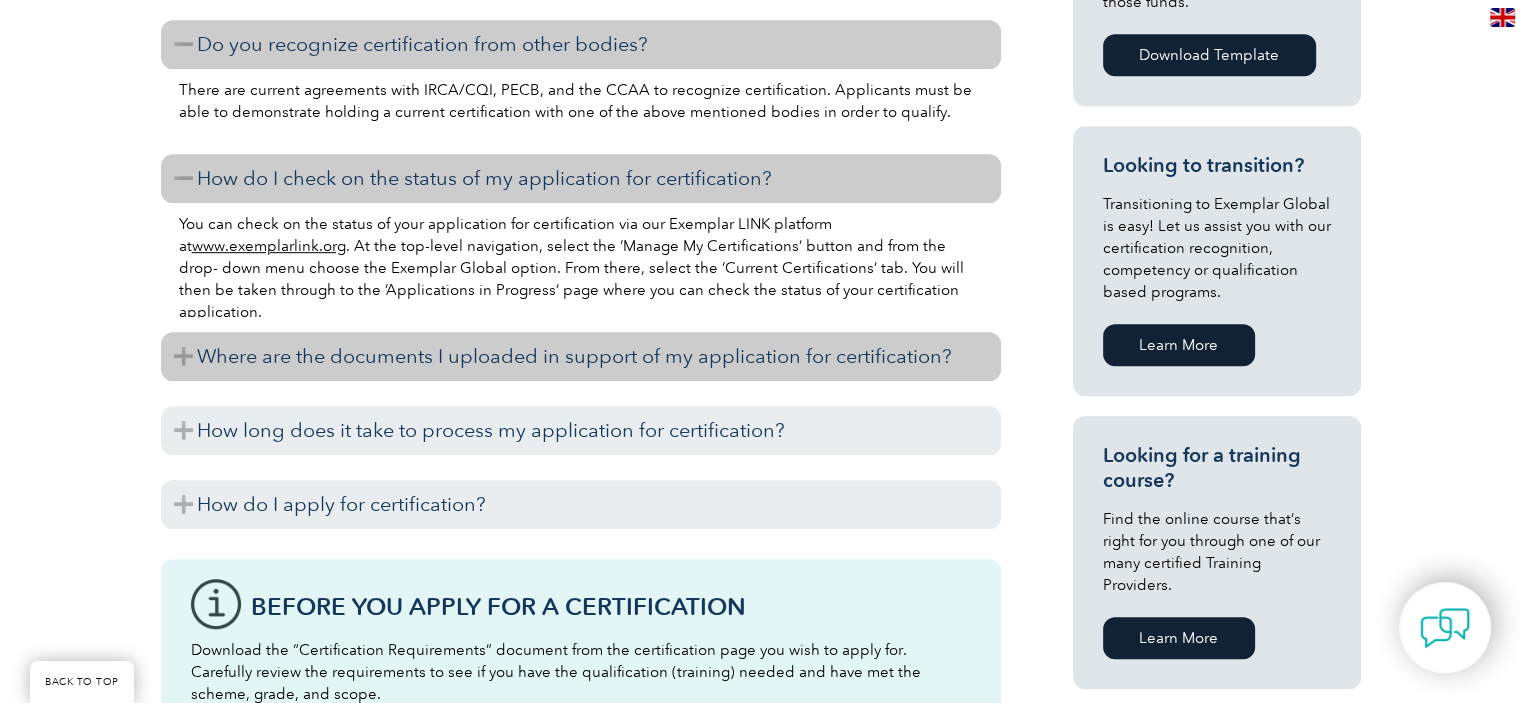 click on "Where are the documents I uploaded in support of my application for certification?" at bounding box center (581, 356) 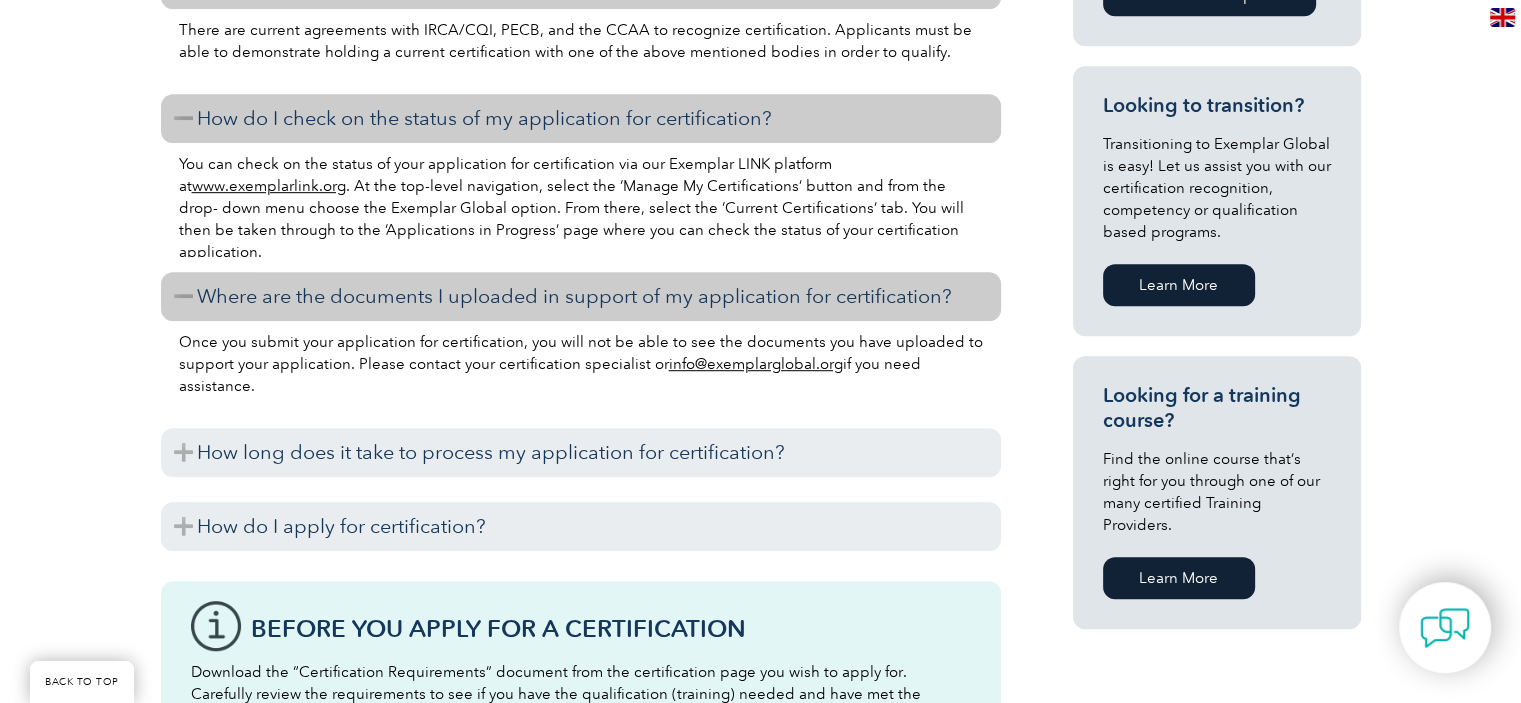 scroll, scrollTop: 1175, scrollLeft: 0, axis: vertical 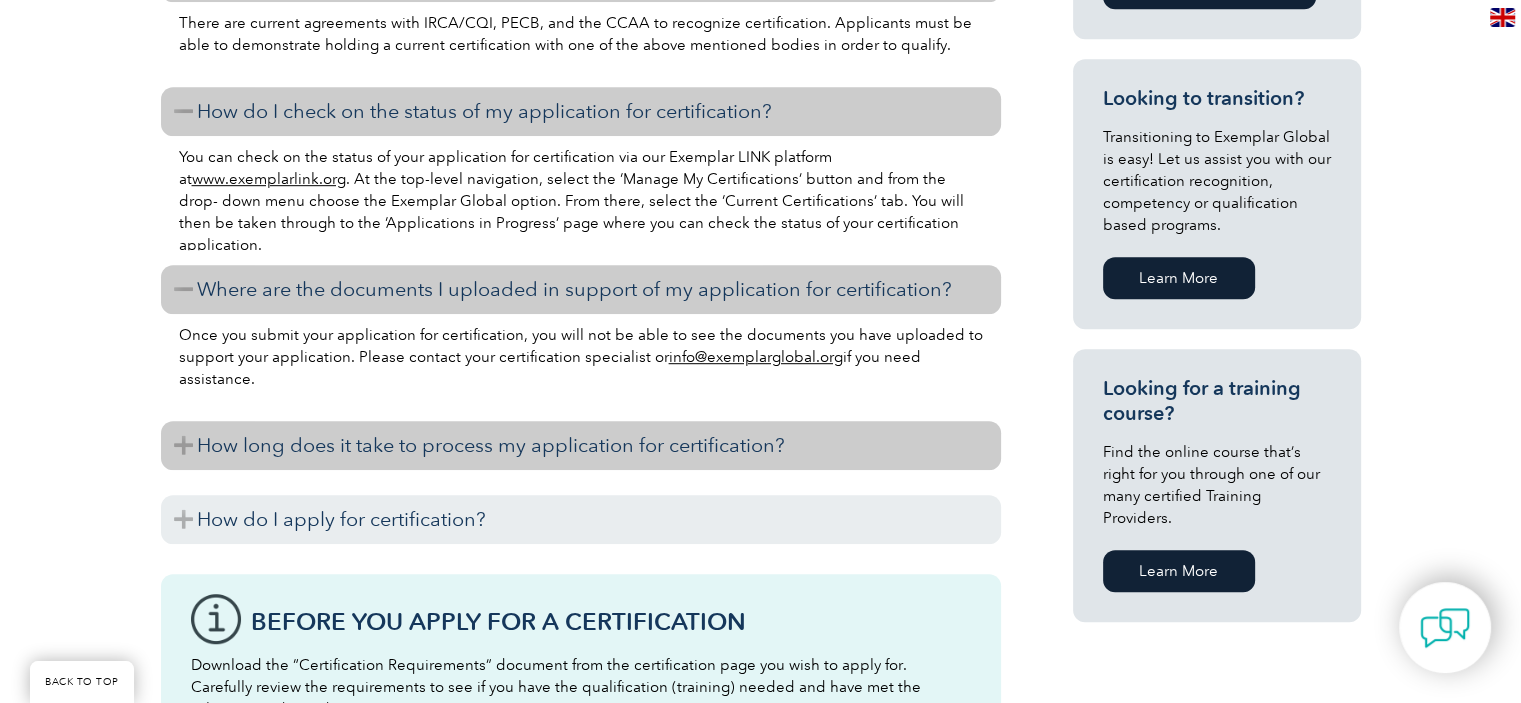 click on "How long does it take to process my application for certification?" at bounding box center [581, 445] 